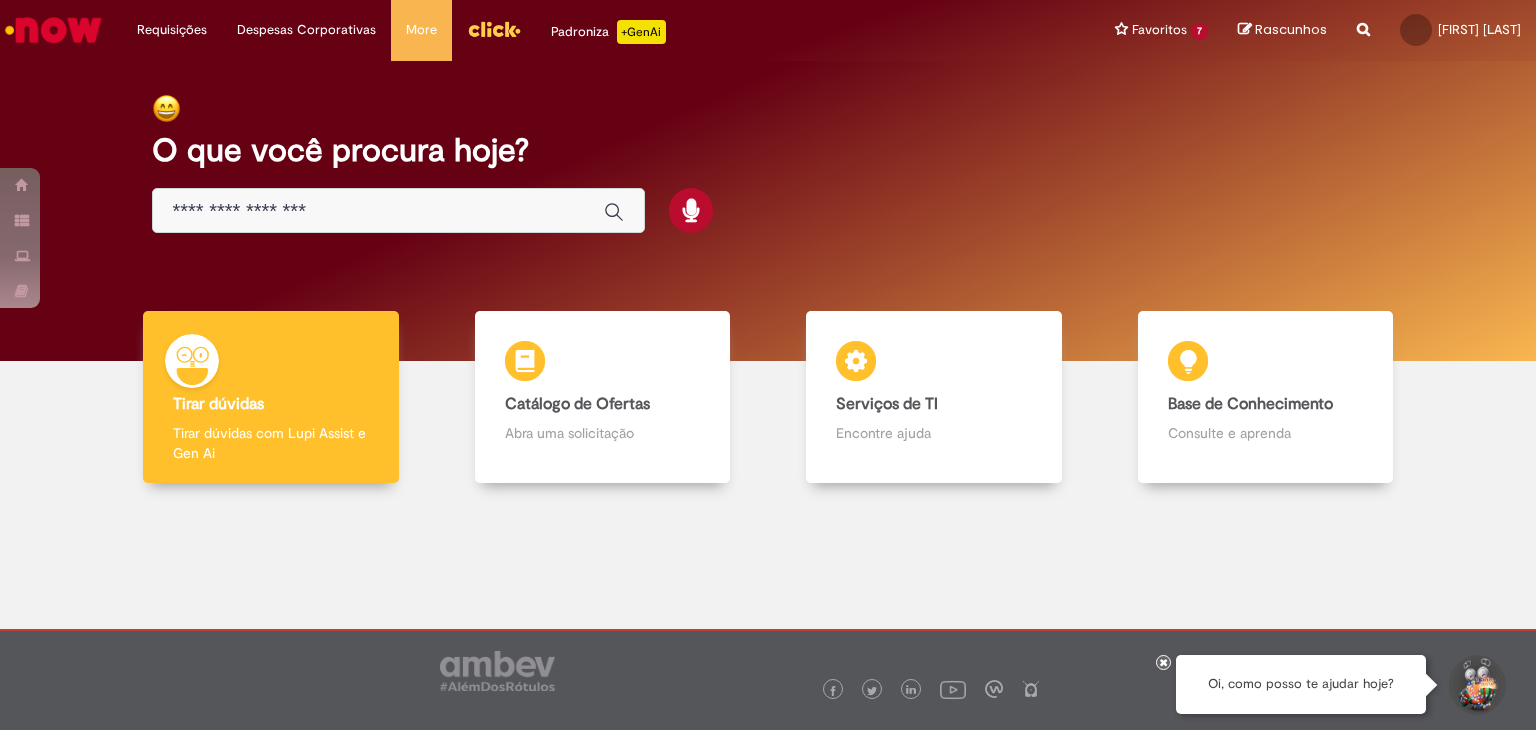 scroll, scrollTop: 0, scrollLeft: 0, axis: both 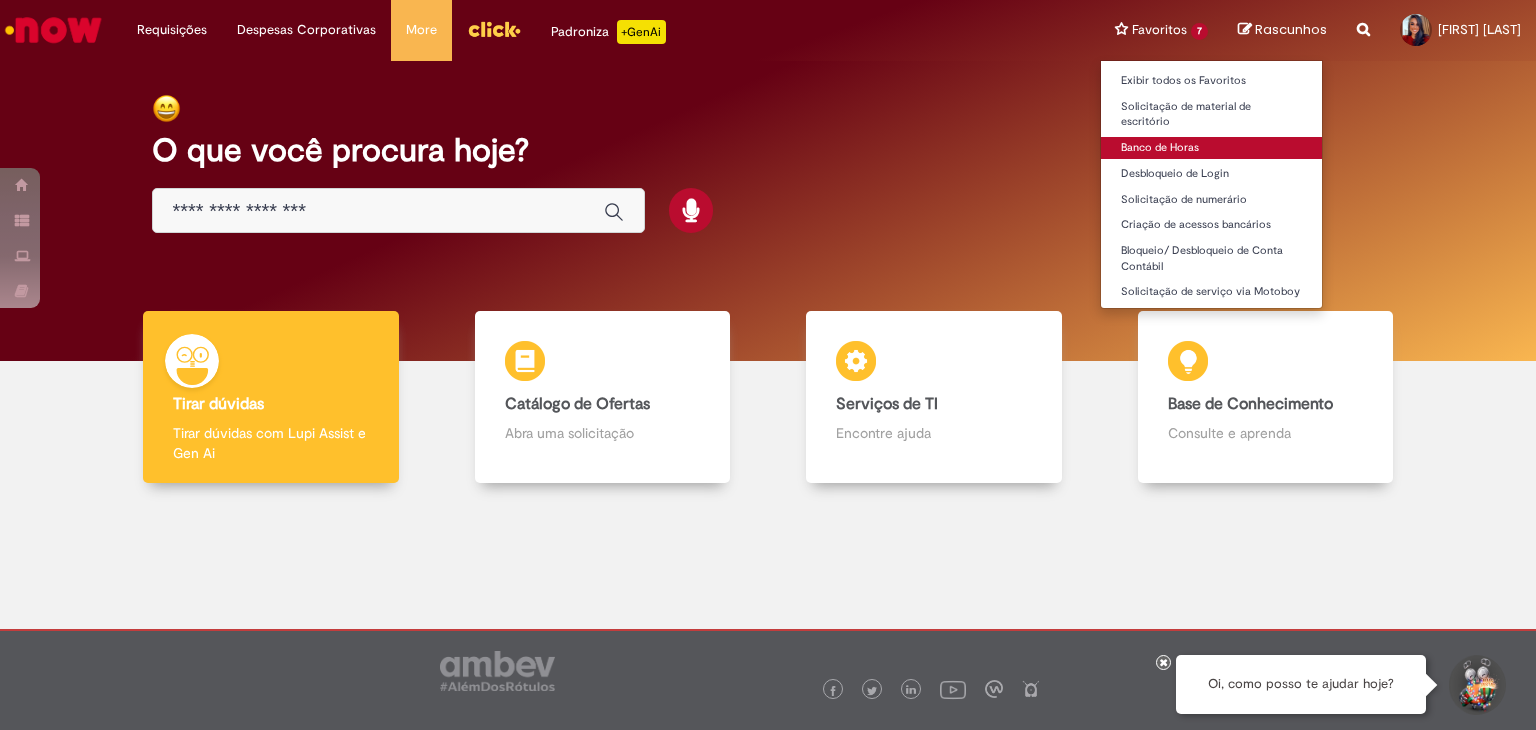 click on "Banco de Horas" at bounding box center (1211, 148) 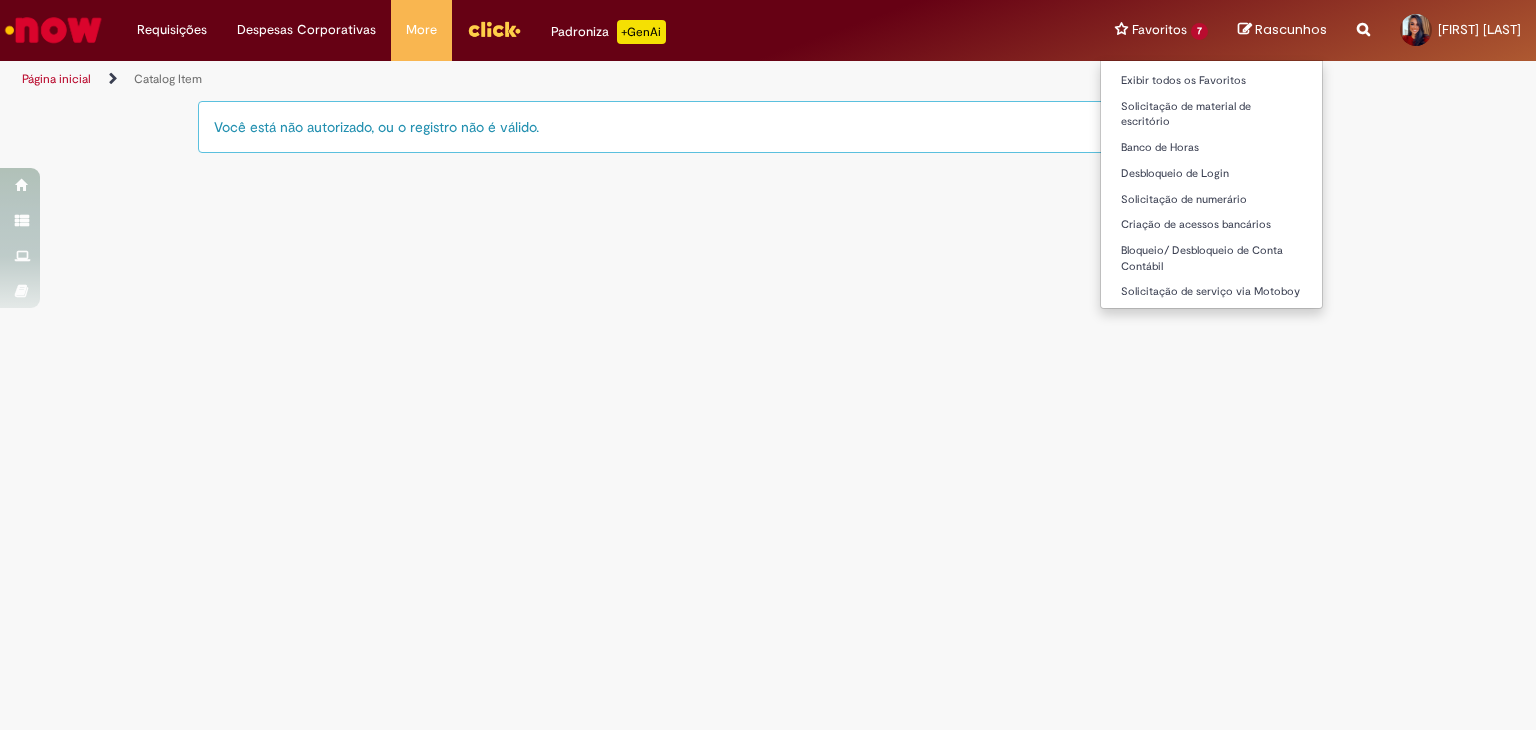 click on "Favoritos   7
Exibir todos os Favoritos
Solicitação de material de escritório
Banco de Horas
Desbloqueio de Login
Solicitação de numerário
Criação de acessos bancários
Bloqueio/ Desbloqueio de Conta Contábil
Solicitação de serviço via Motoboy" at bounding box center (1161, 30) 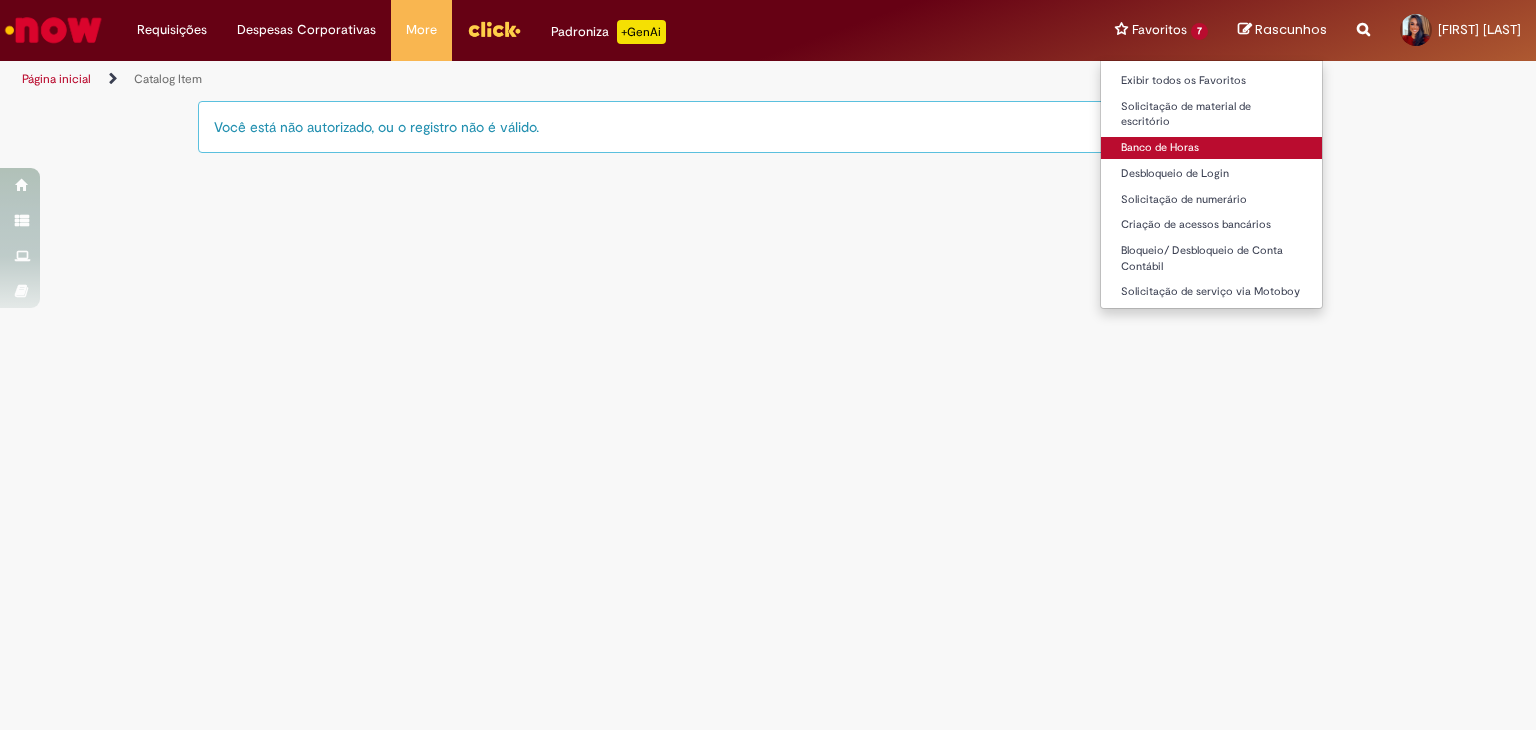 click on "Banco de Horas" at bounding box center (1211, 148) 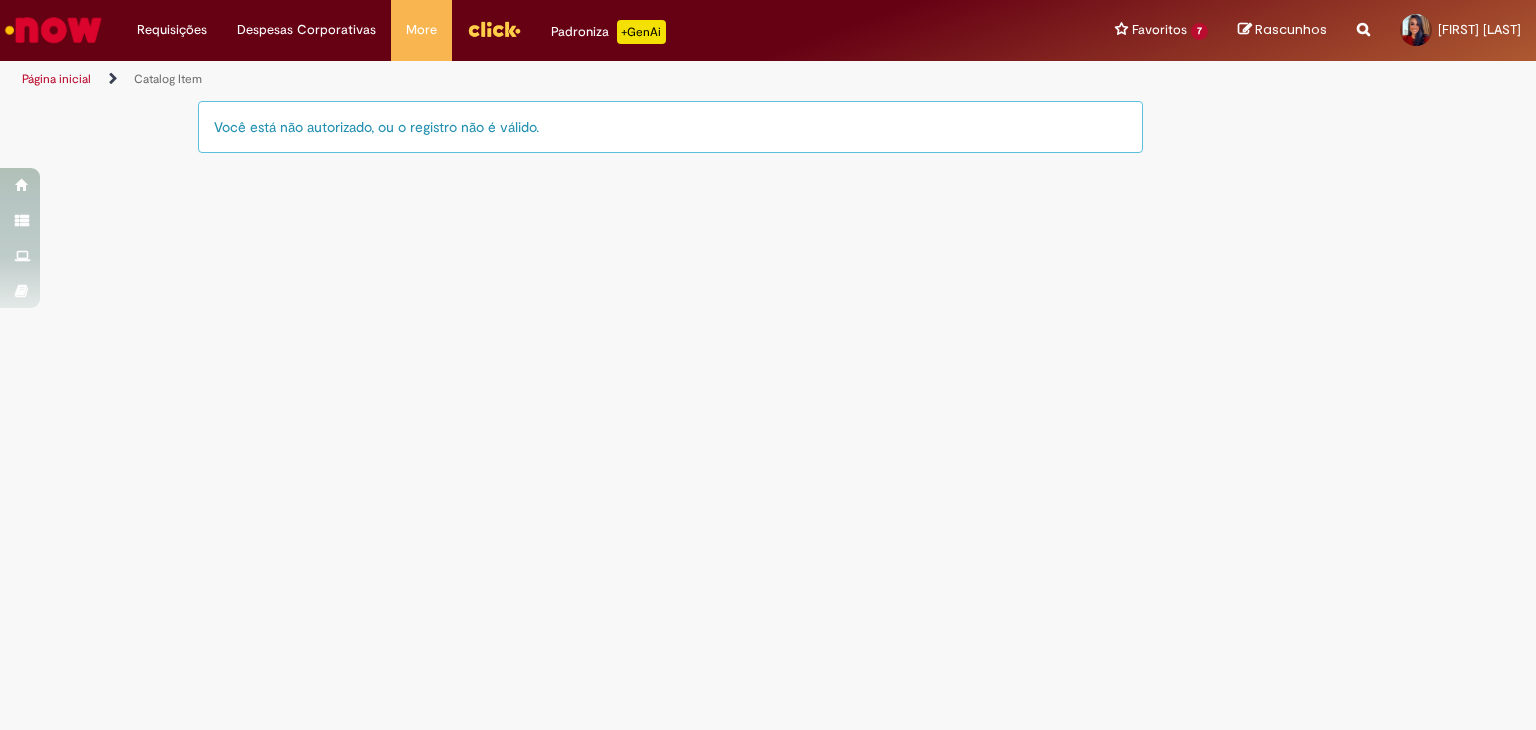 click at bounding box center [53, 30] 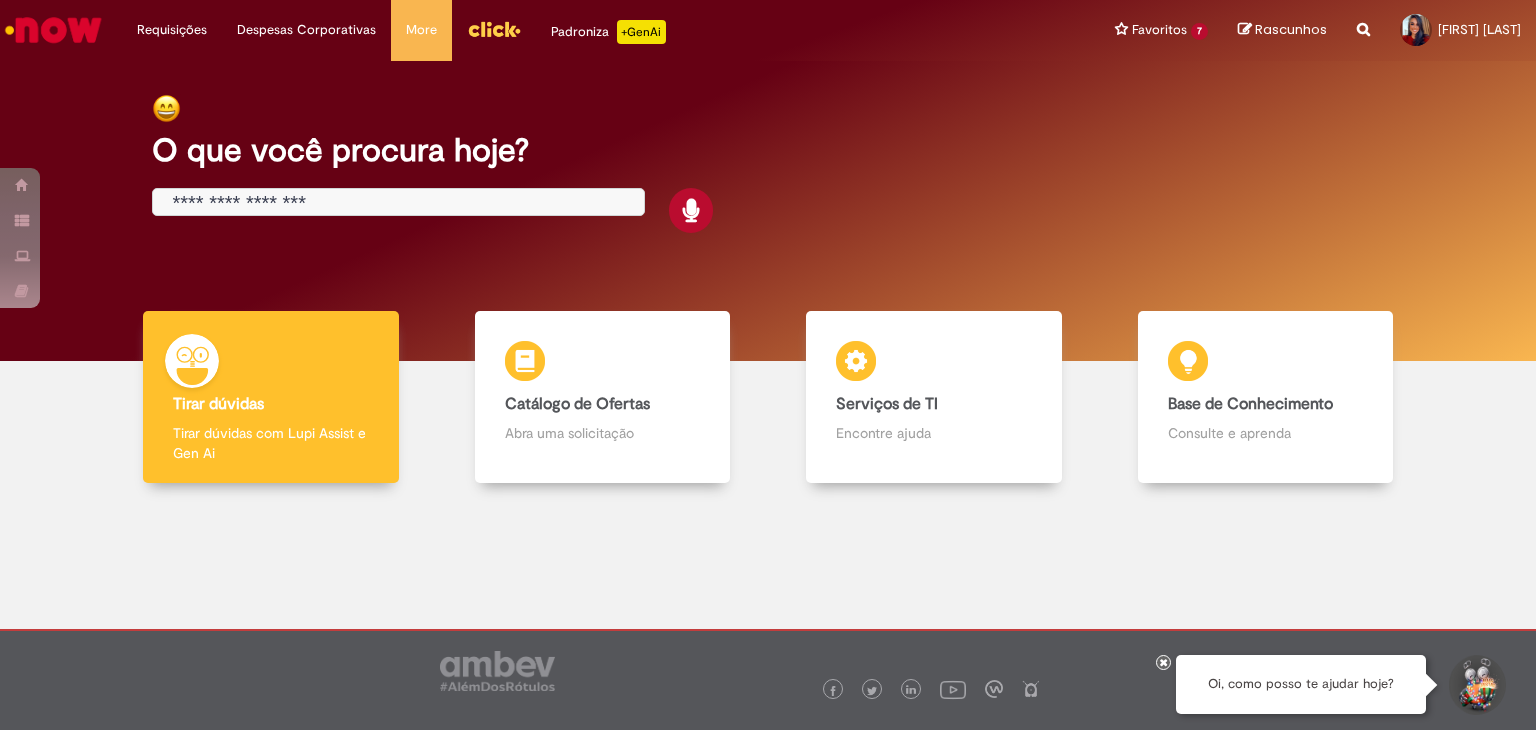scroll, scrollTop: 0, scrollLeft: 0, axis: both 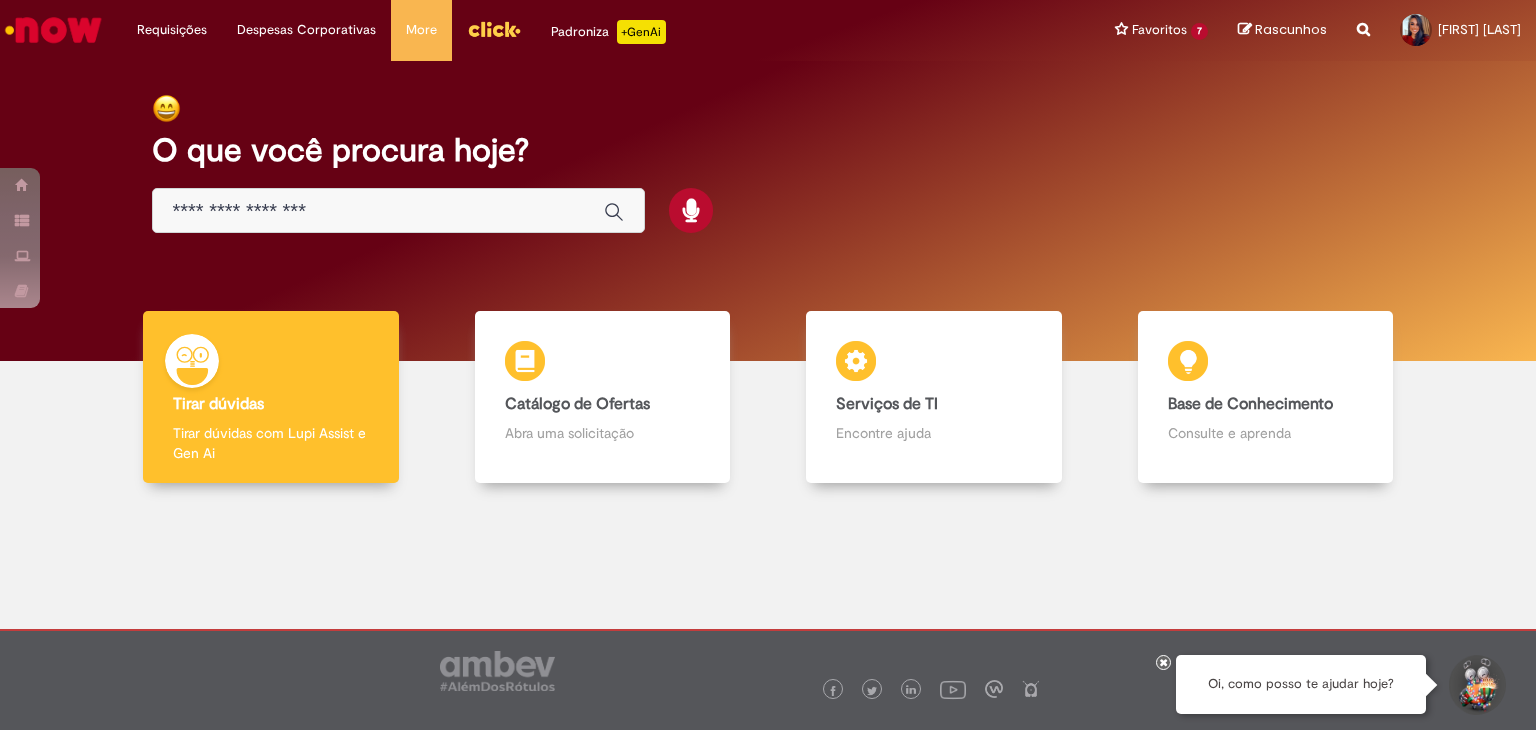 click at bounding box center [378, 211] 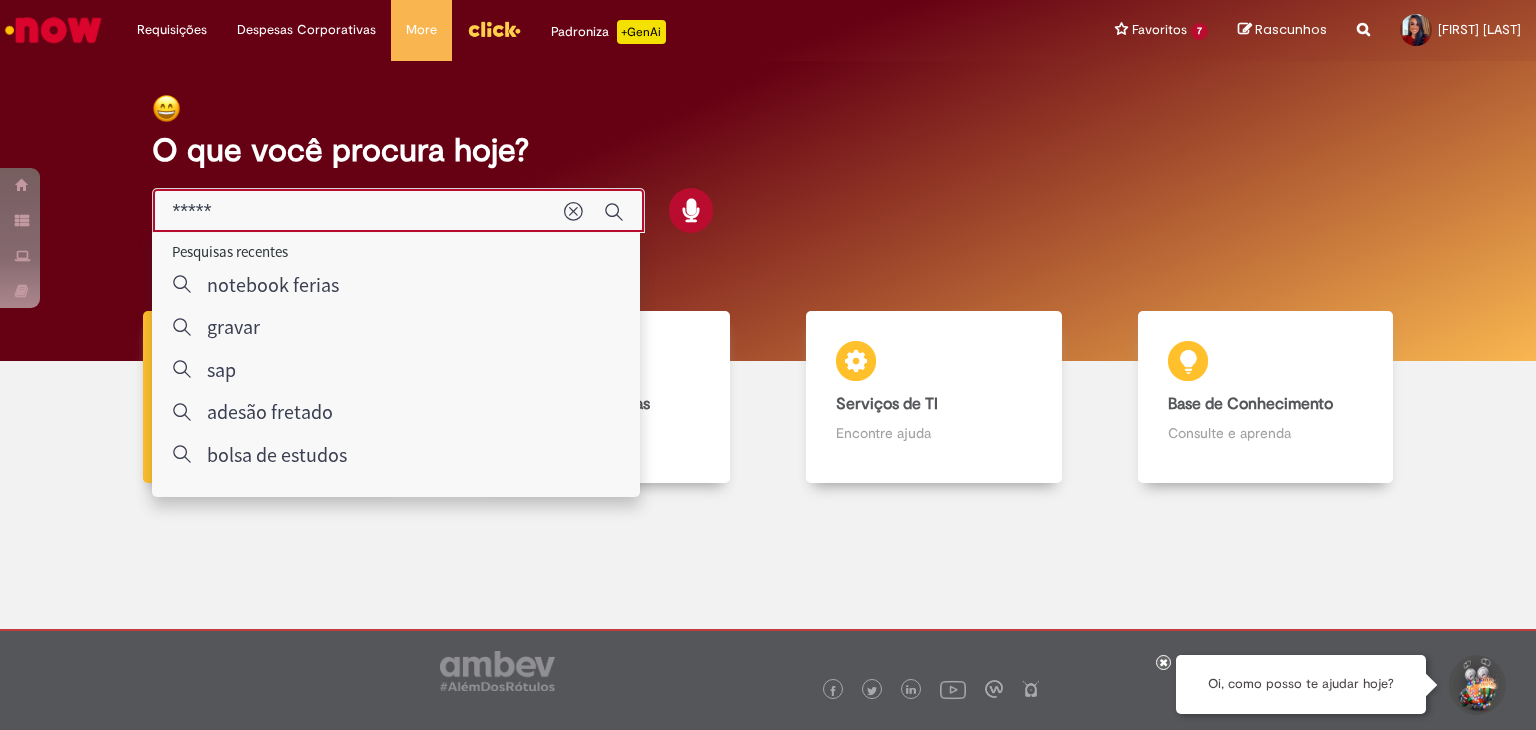 type on "*****" 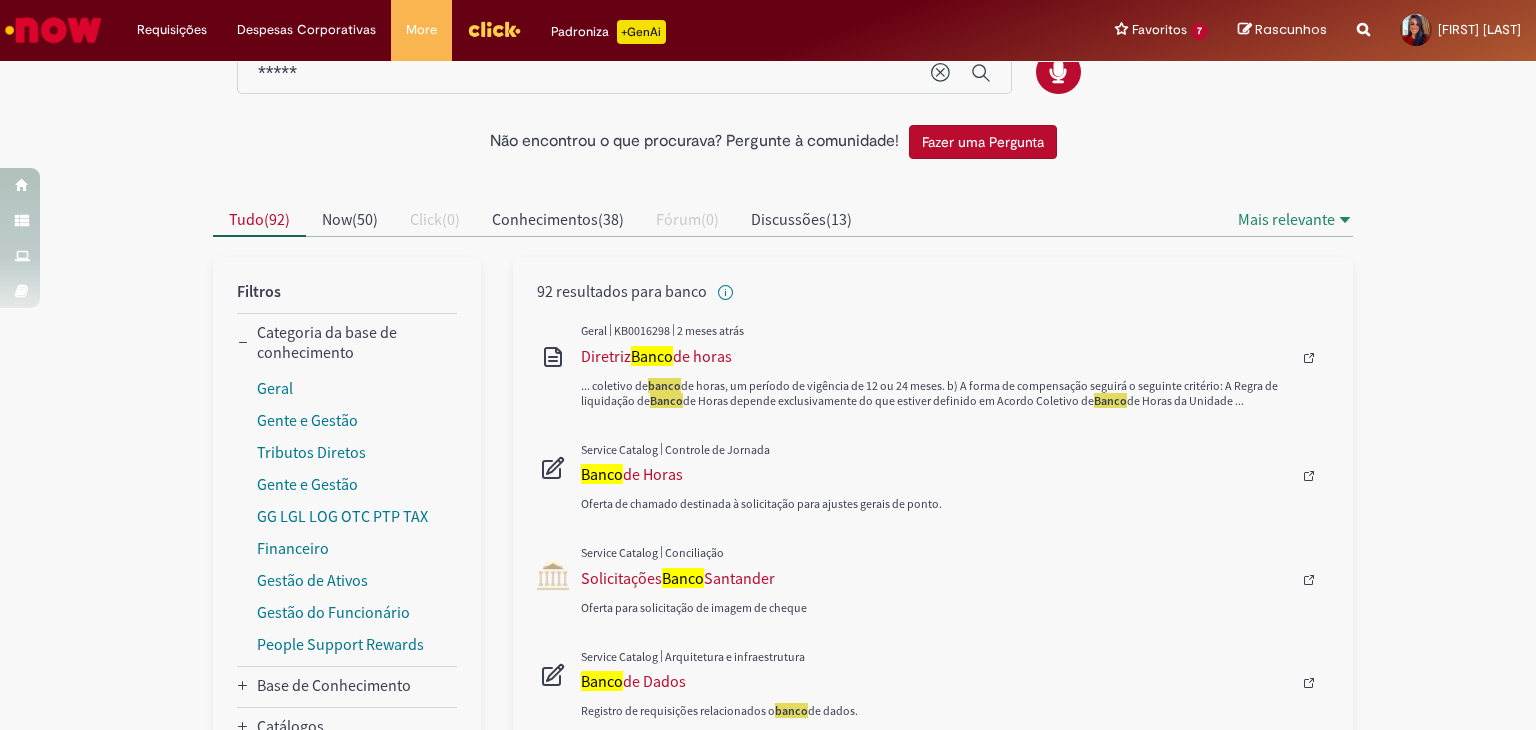 scroll, scrollTop: 100, scrollLeft: 0, axis: vertical 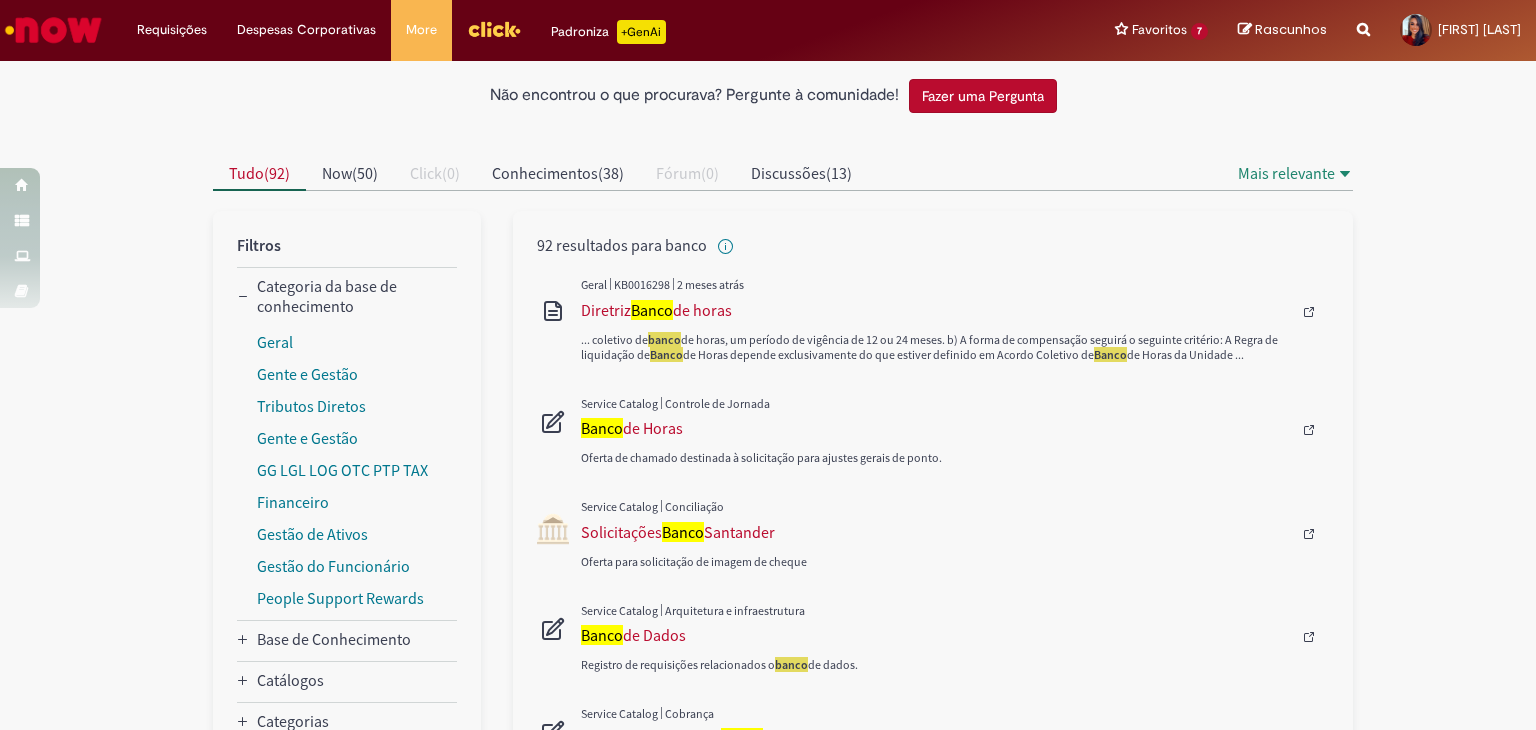 click on "Banco  de Horas" at bounding box center [936, 428] 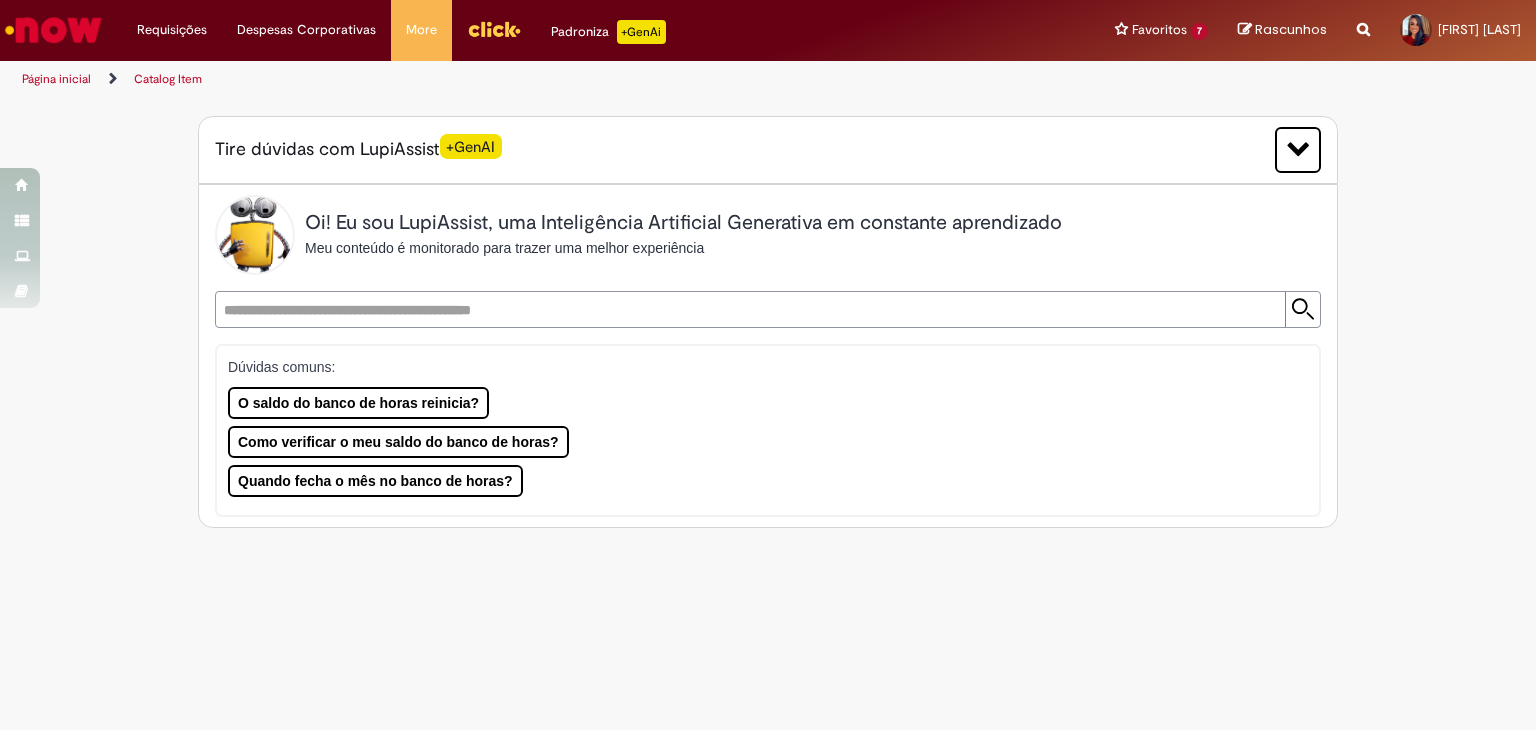 scroll, scrollTop: 0, scrollLeft: 0, axis: both 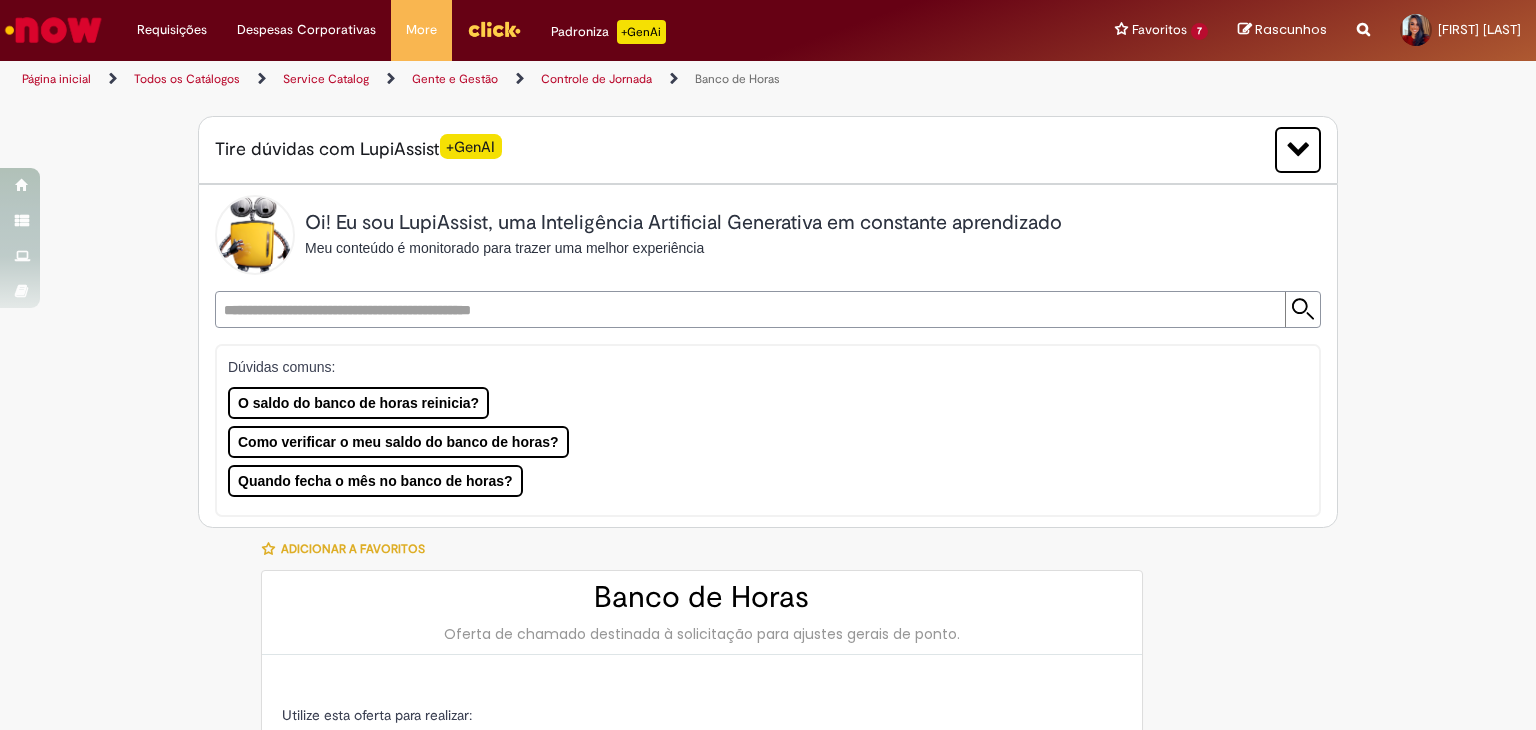 type on "********" 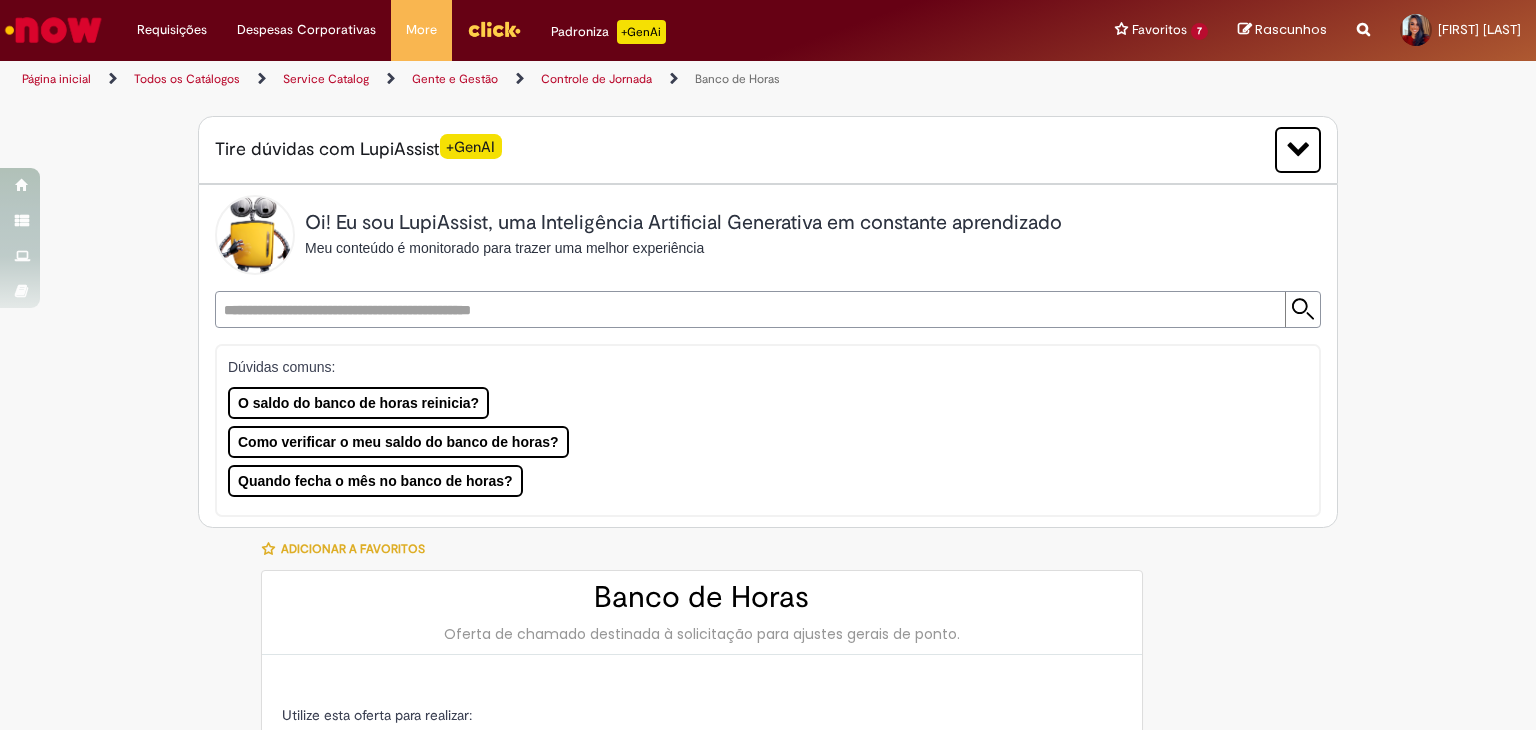 type on "**********" 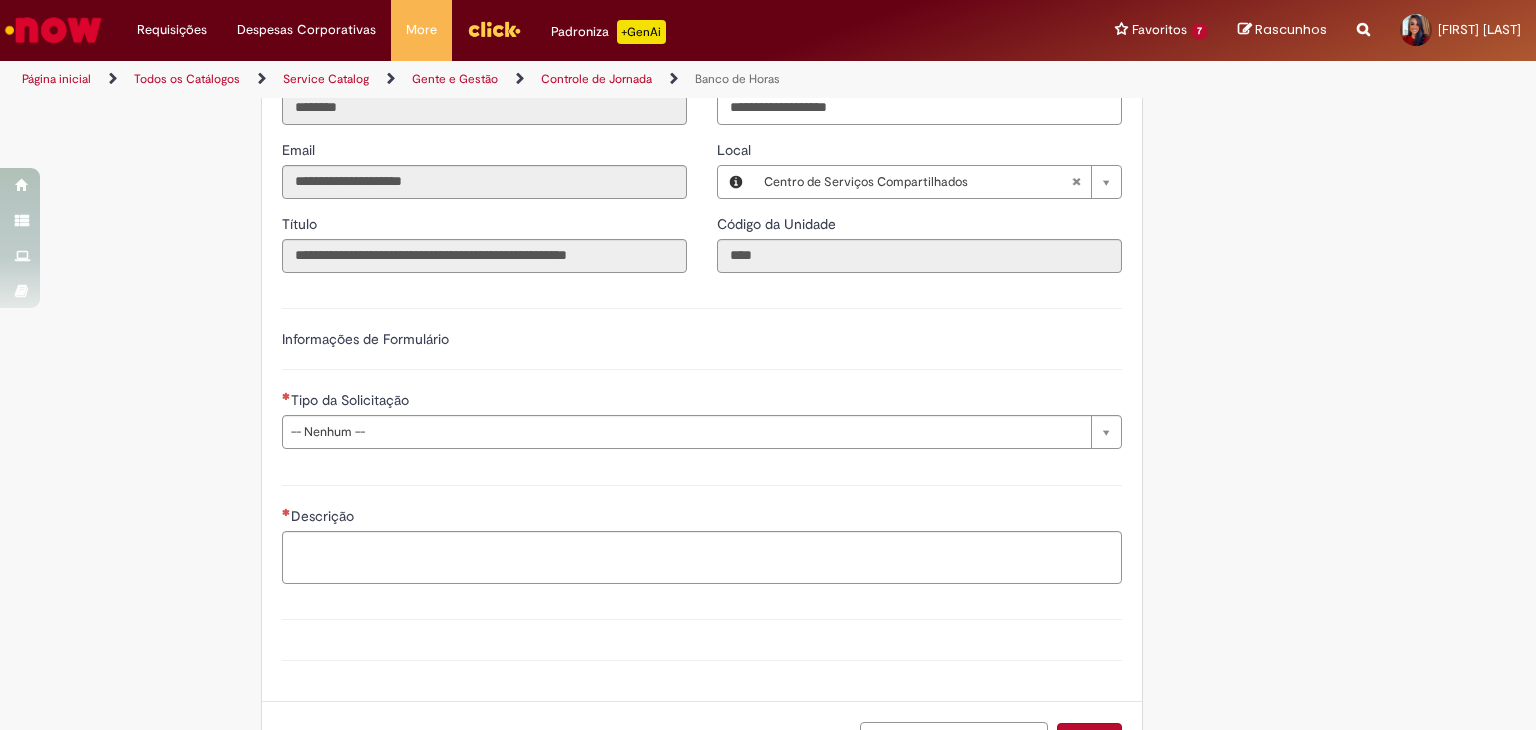 scroll, scrollTop: 1100, scrollLeft: 0, axis: vertical 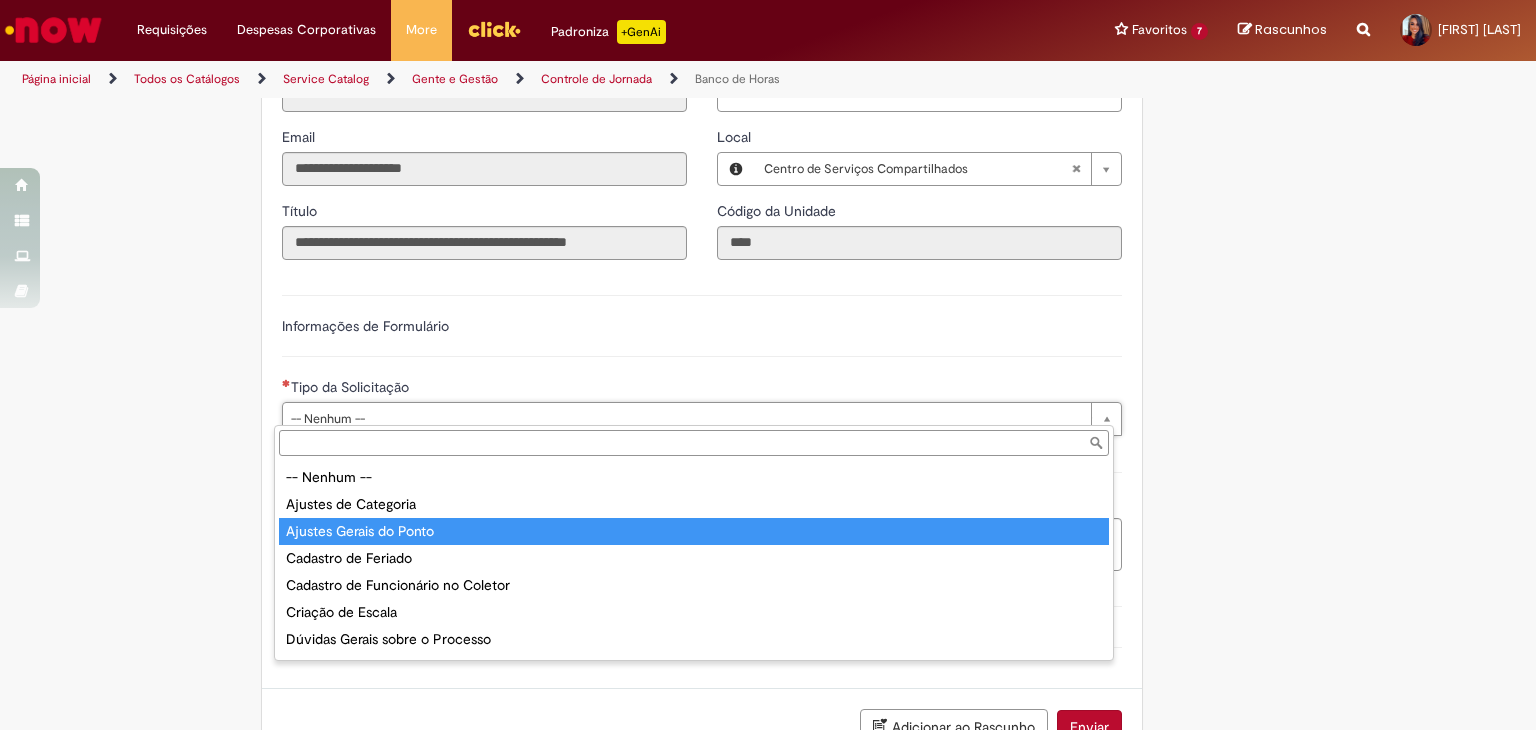 type on "**********" 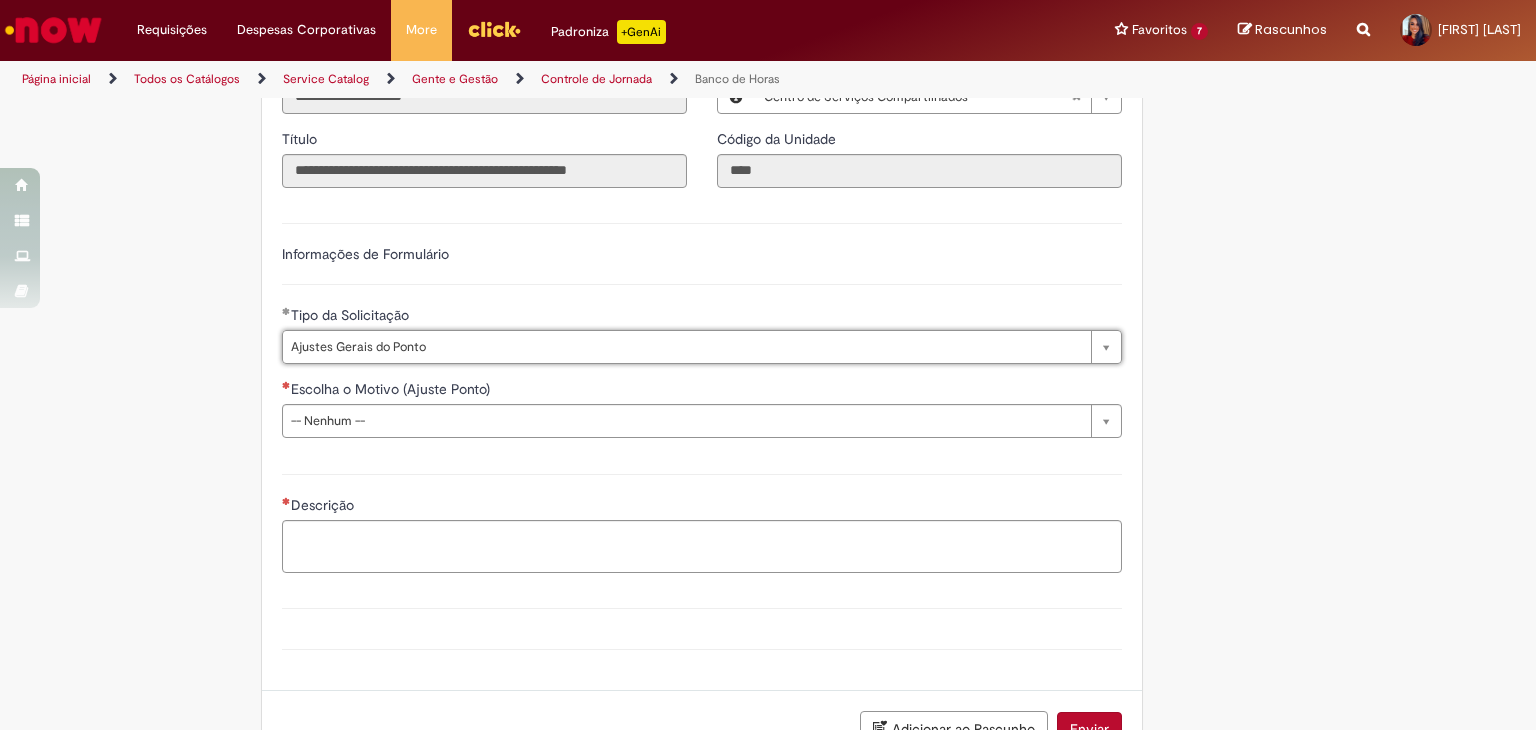 scroll, scrollTop: 1200, scrollLeft: 0, axis: vertical 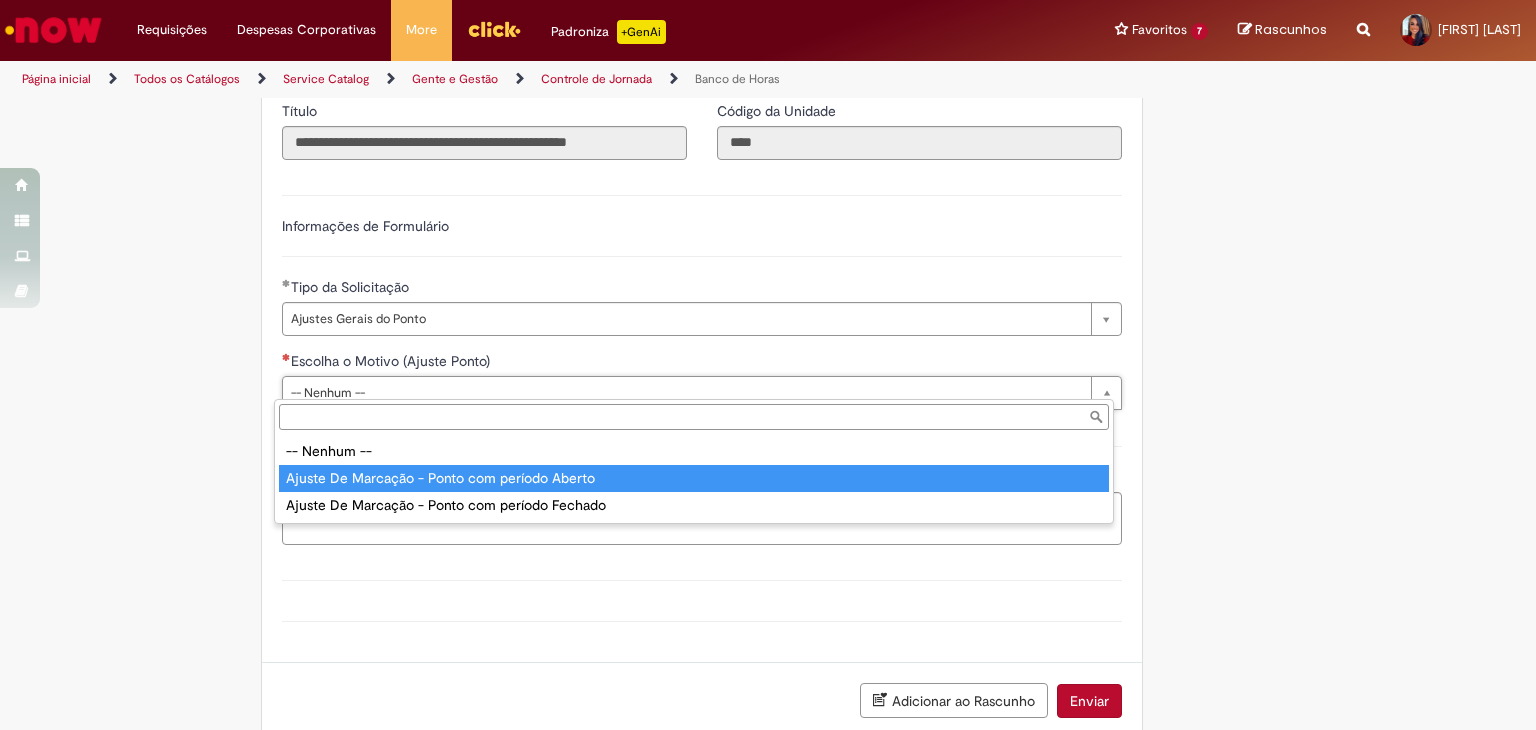 type on "**********" 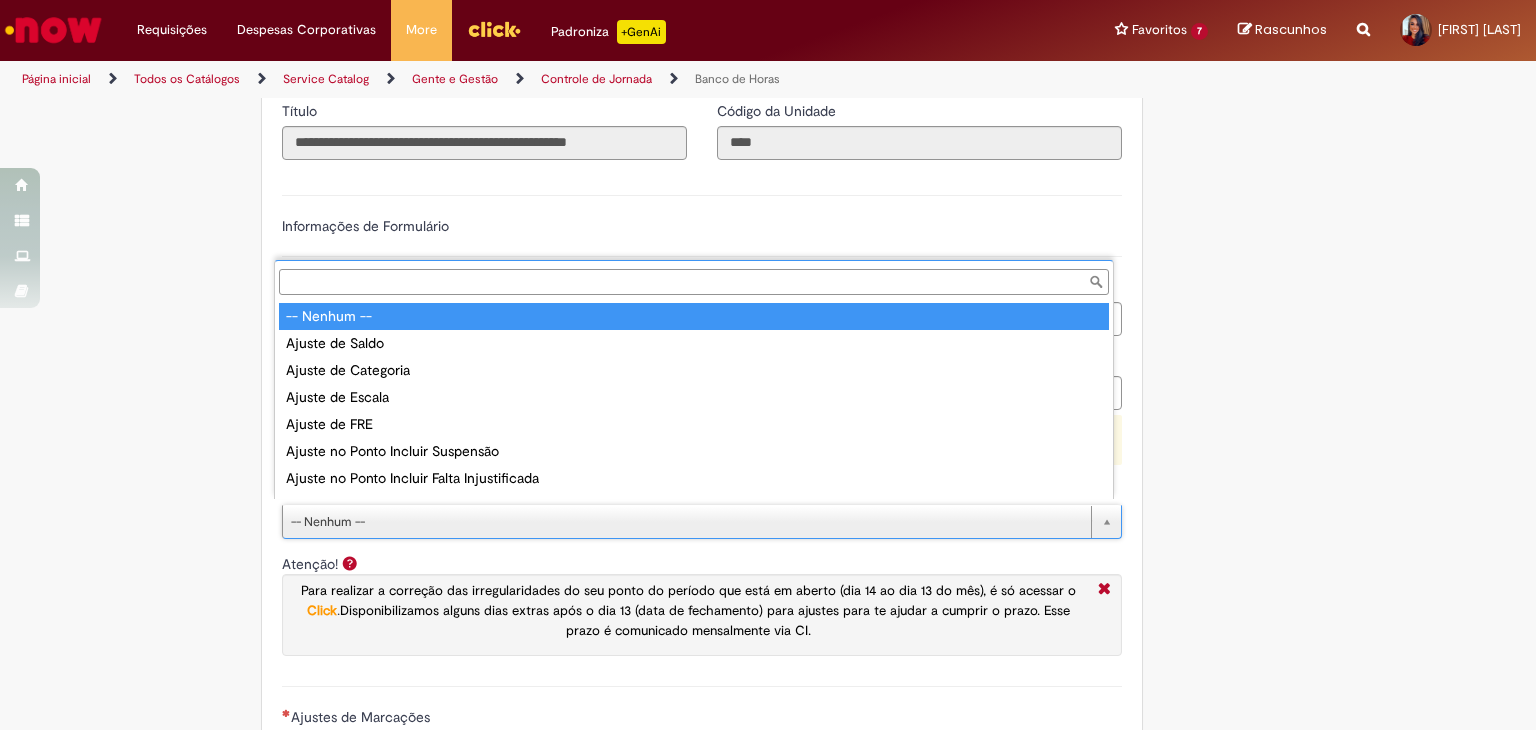 scroll, scrollTop: 16, scrollLeft: 0, axis: vertical 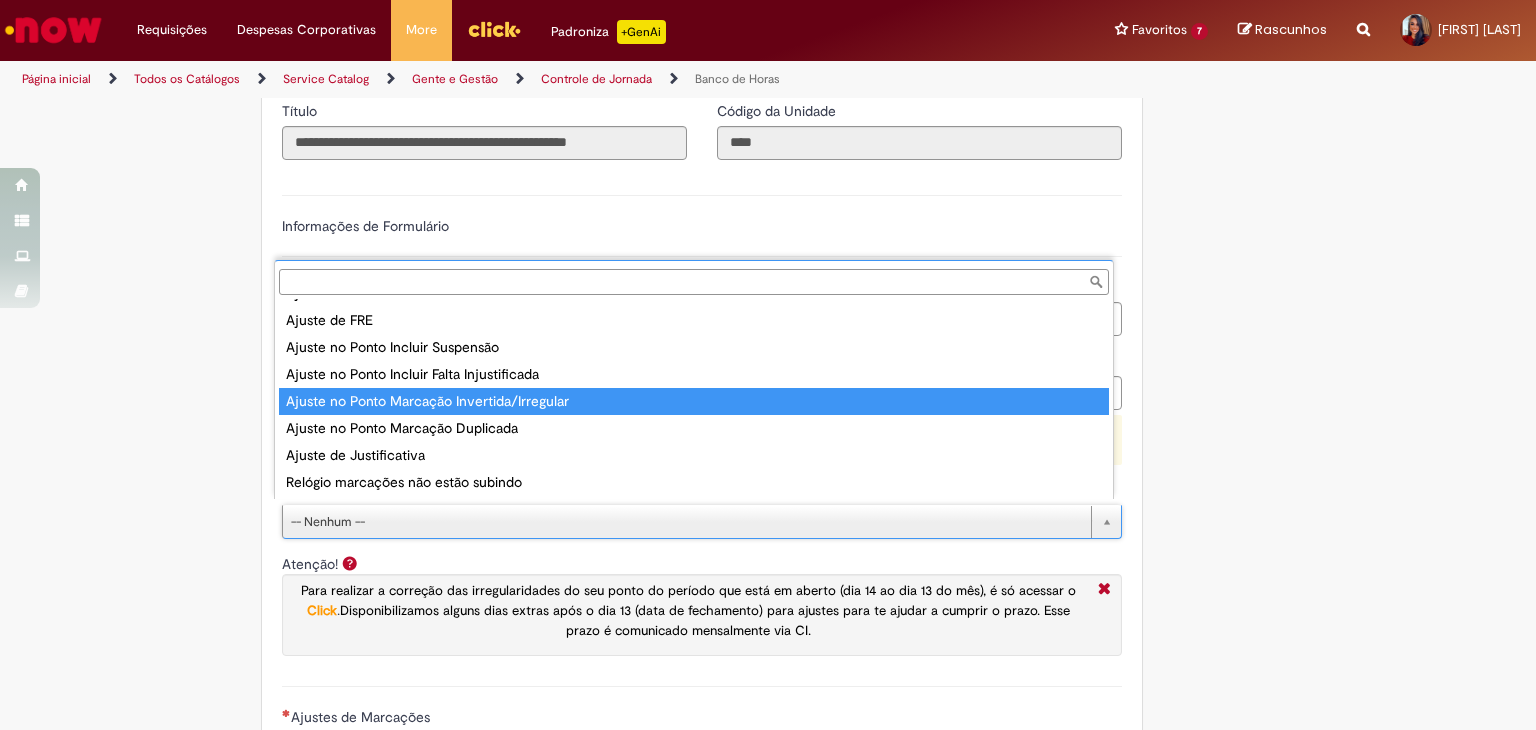 type on "**********" 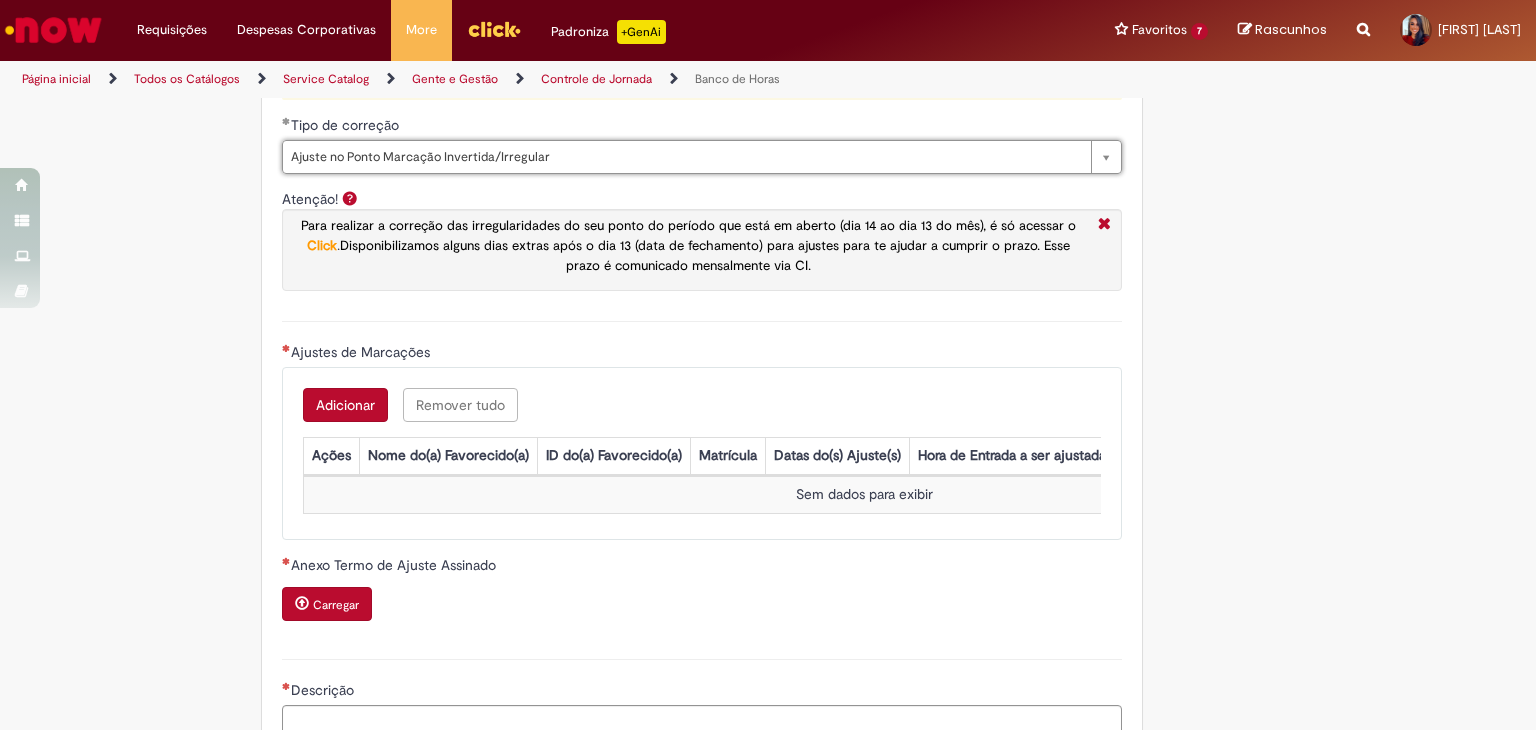 scroll, scrollTop: 1600, scrollLeft: 0, axis: vertical 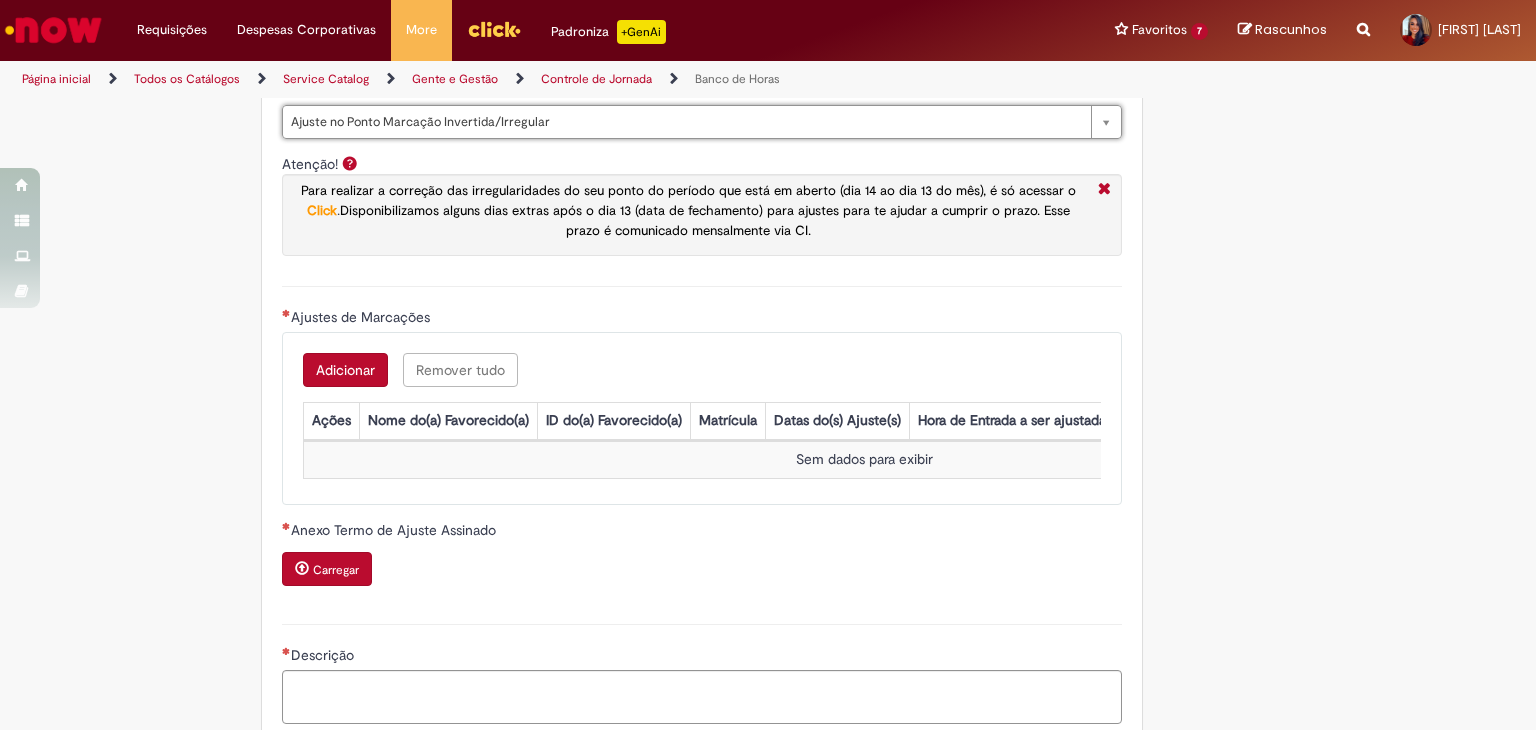 click on "Adicionar" at bounding box center [345, 370] 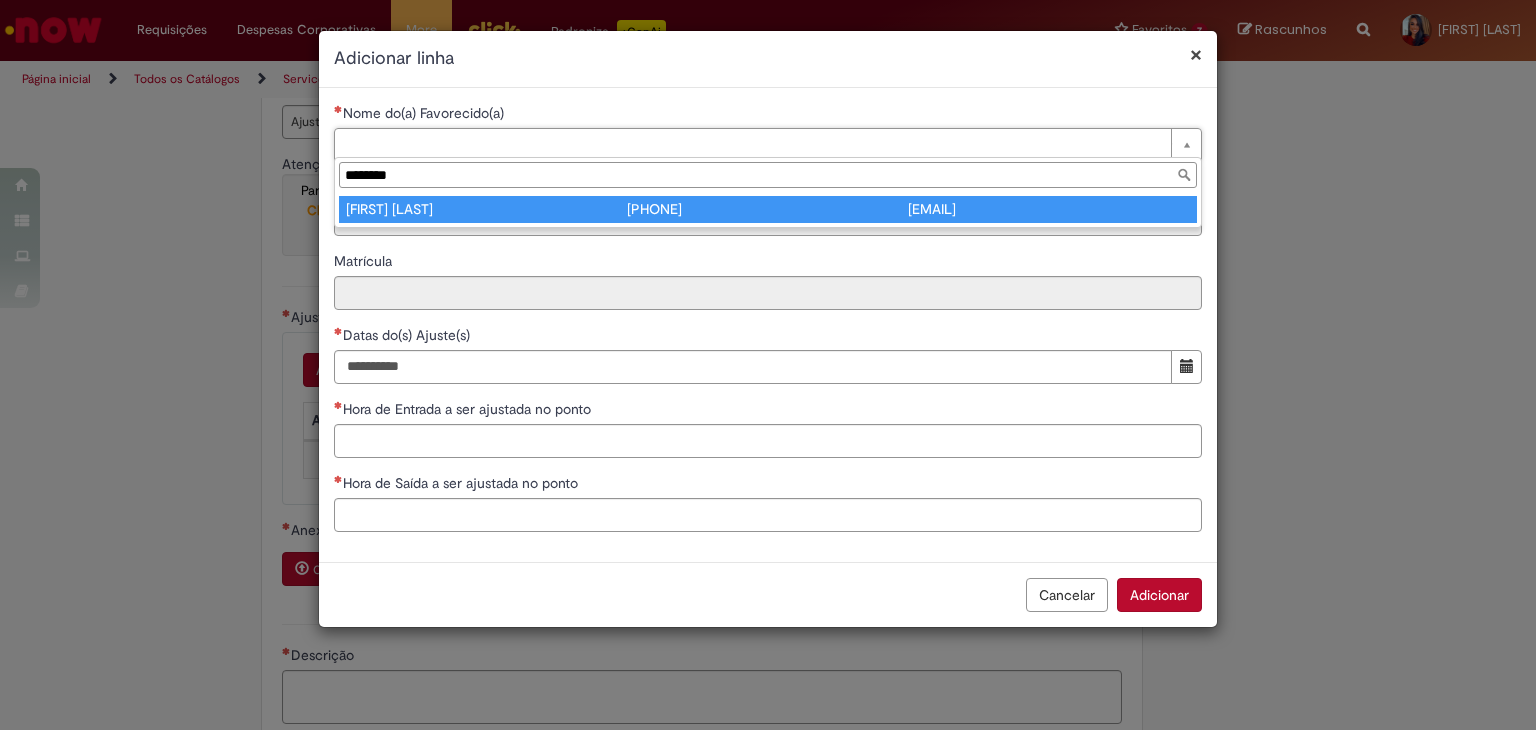 type on "********" 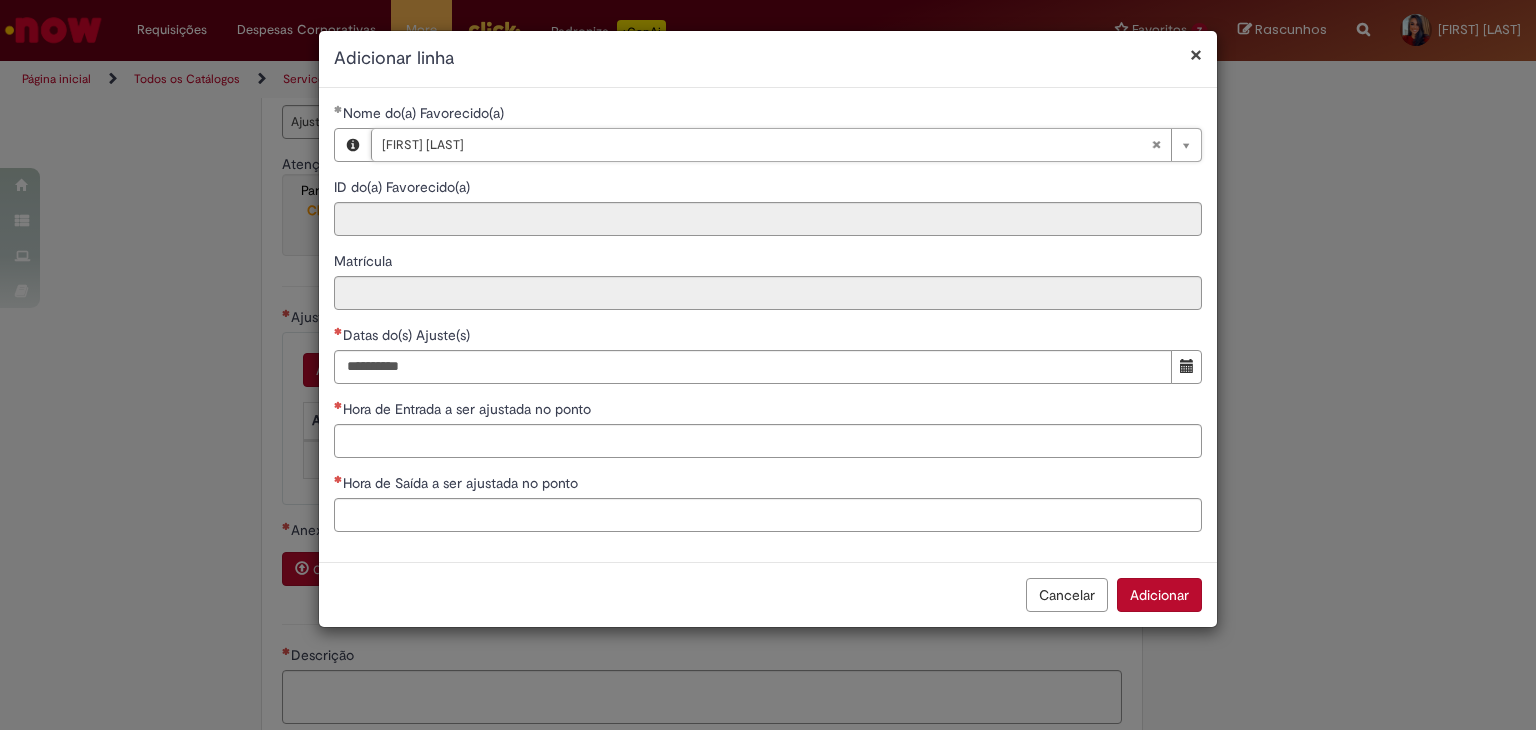 type on "********" 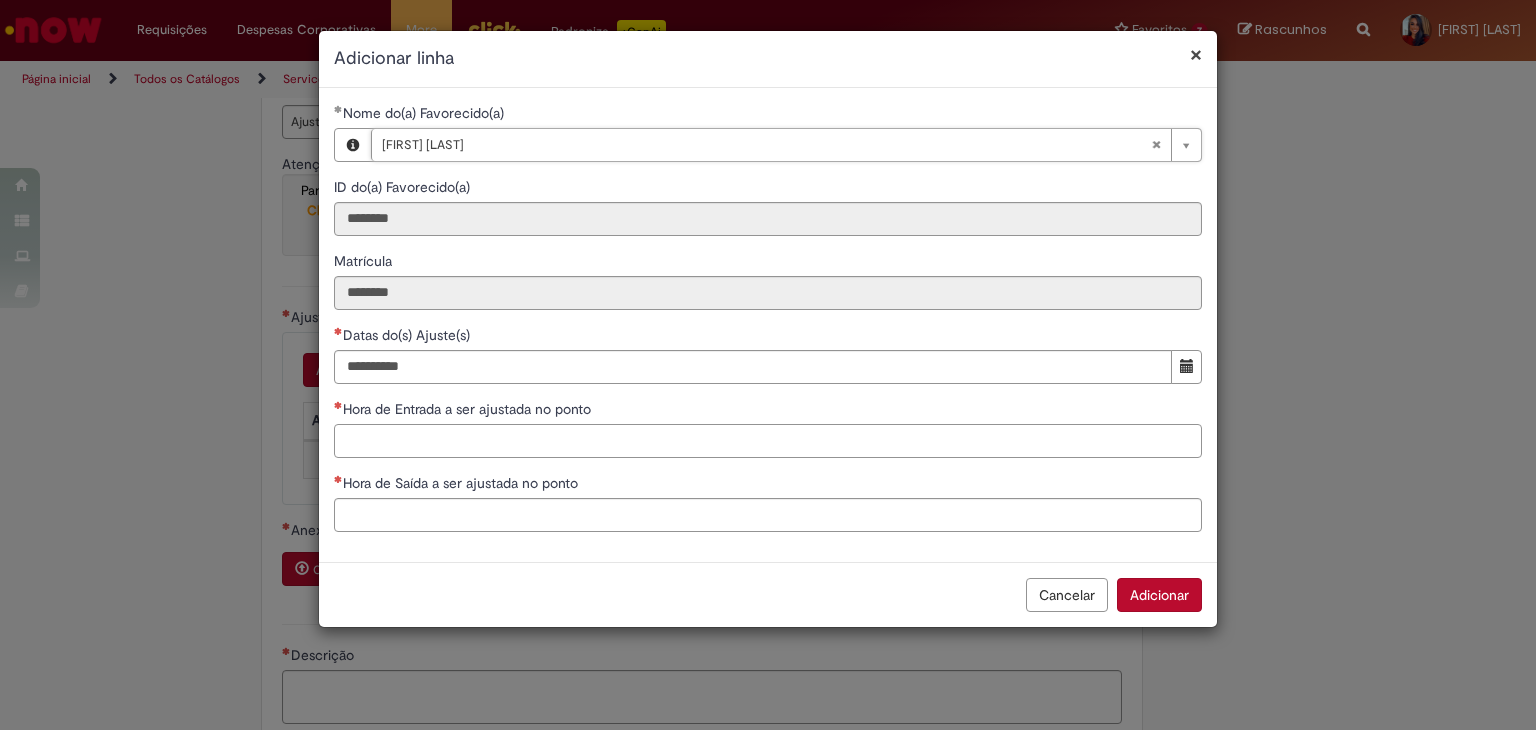 click on "Hora de Entrada a ser ajustada no ponto" at bounding box center (768, 441) 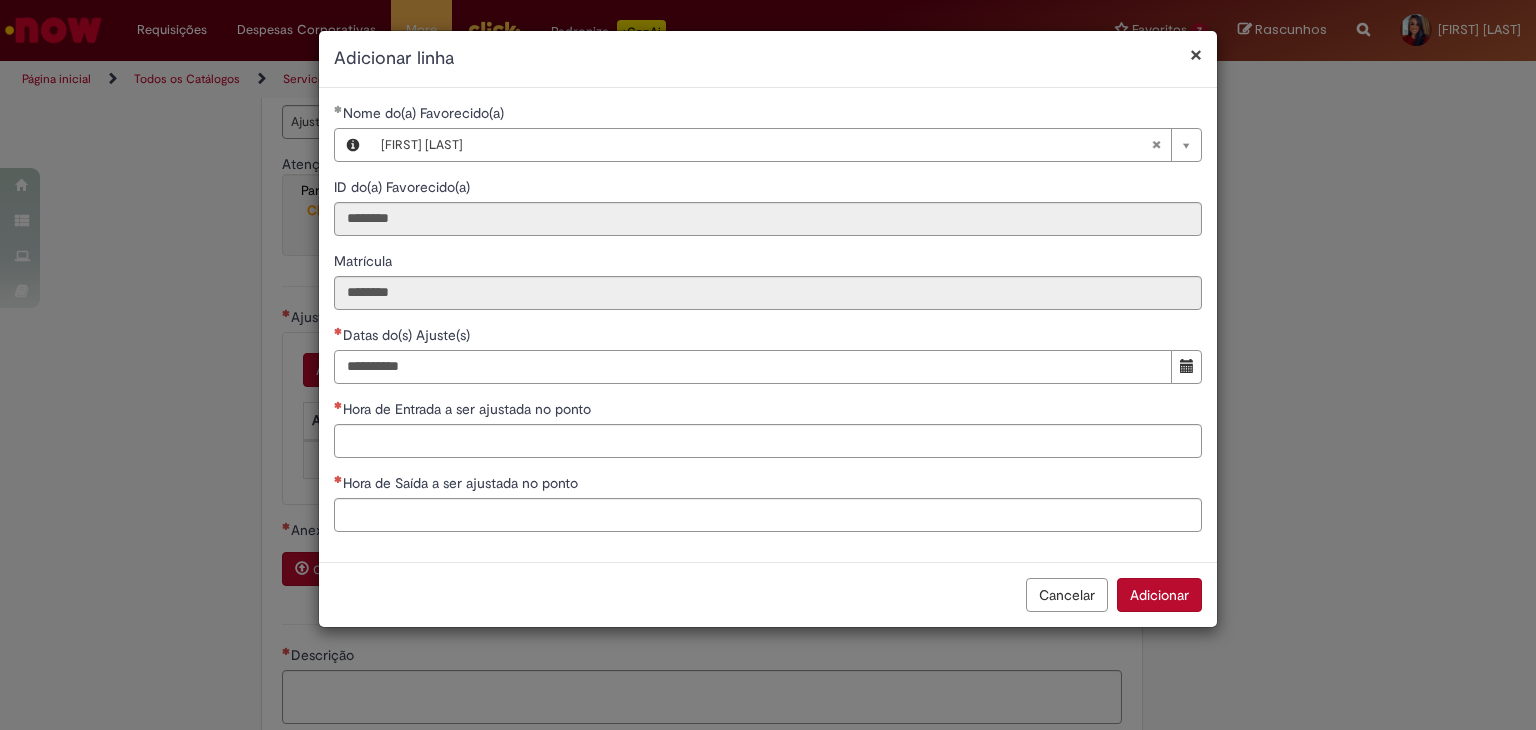 click on "Datas do(s) Ajuste(s)" at bounding box center [753, 367] 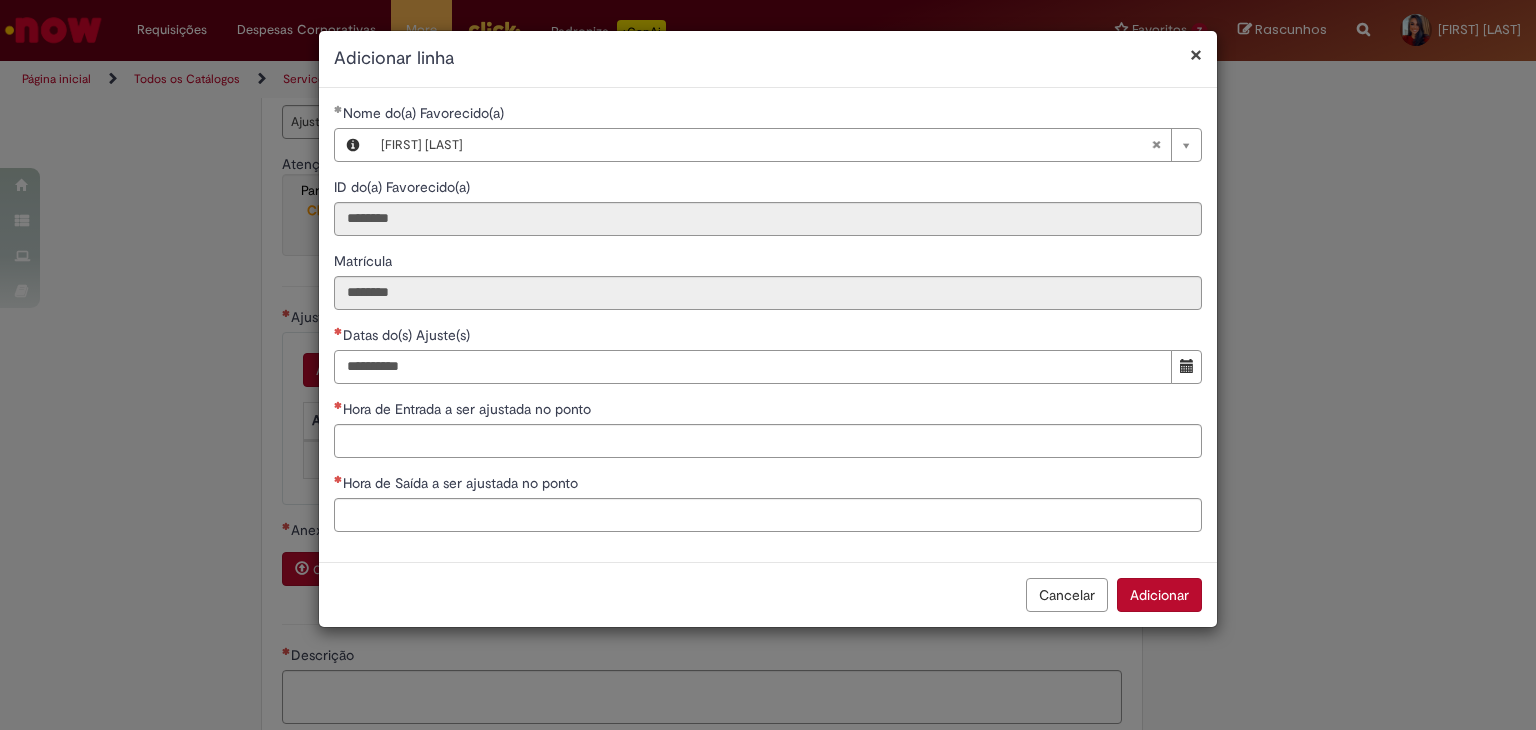 type on "**********" 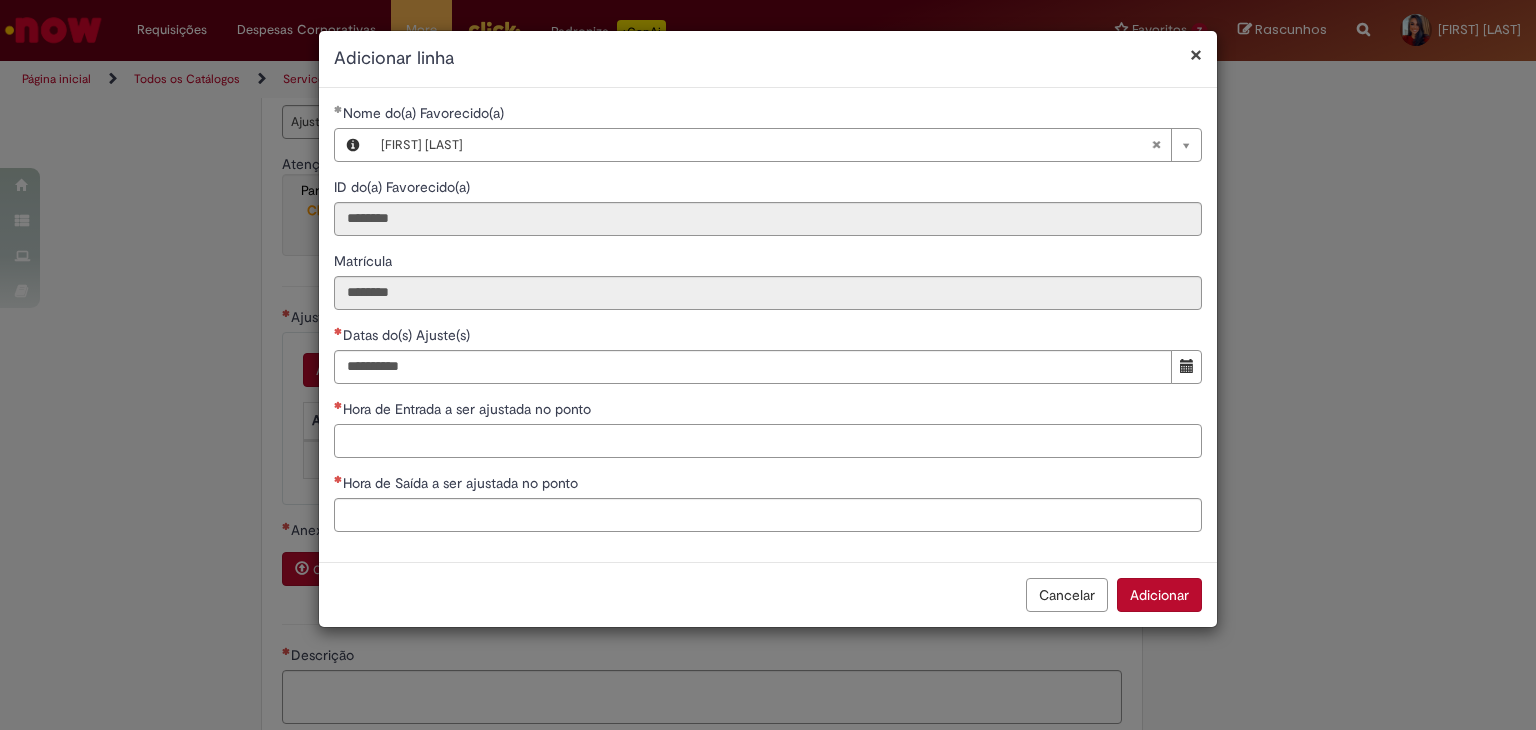 click on "Hora de Entrada a ser ajustada no ponto" at bounding box center (768, 441) 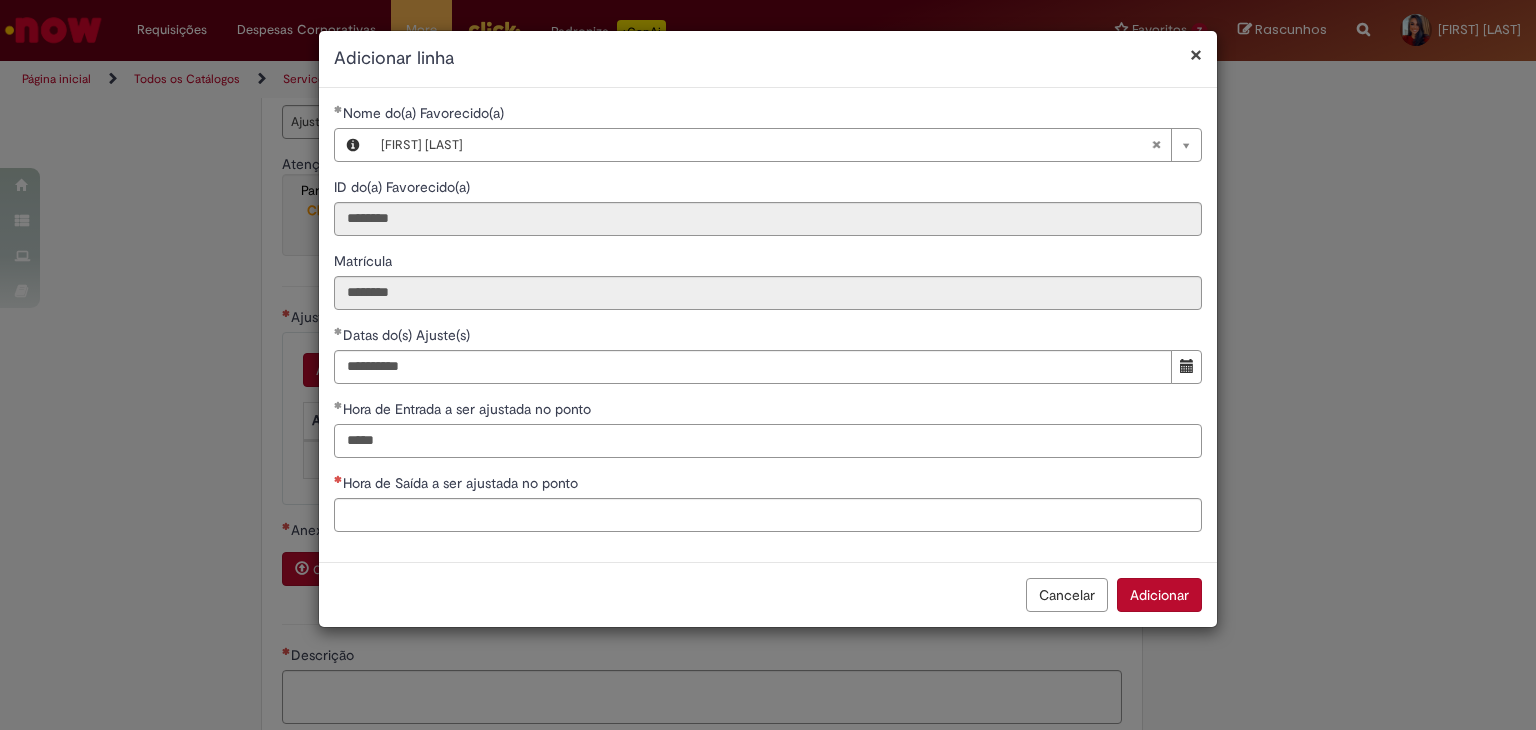 type on "*****" 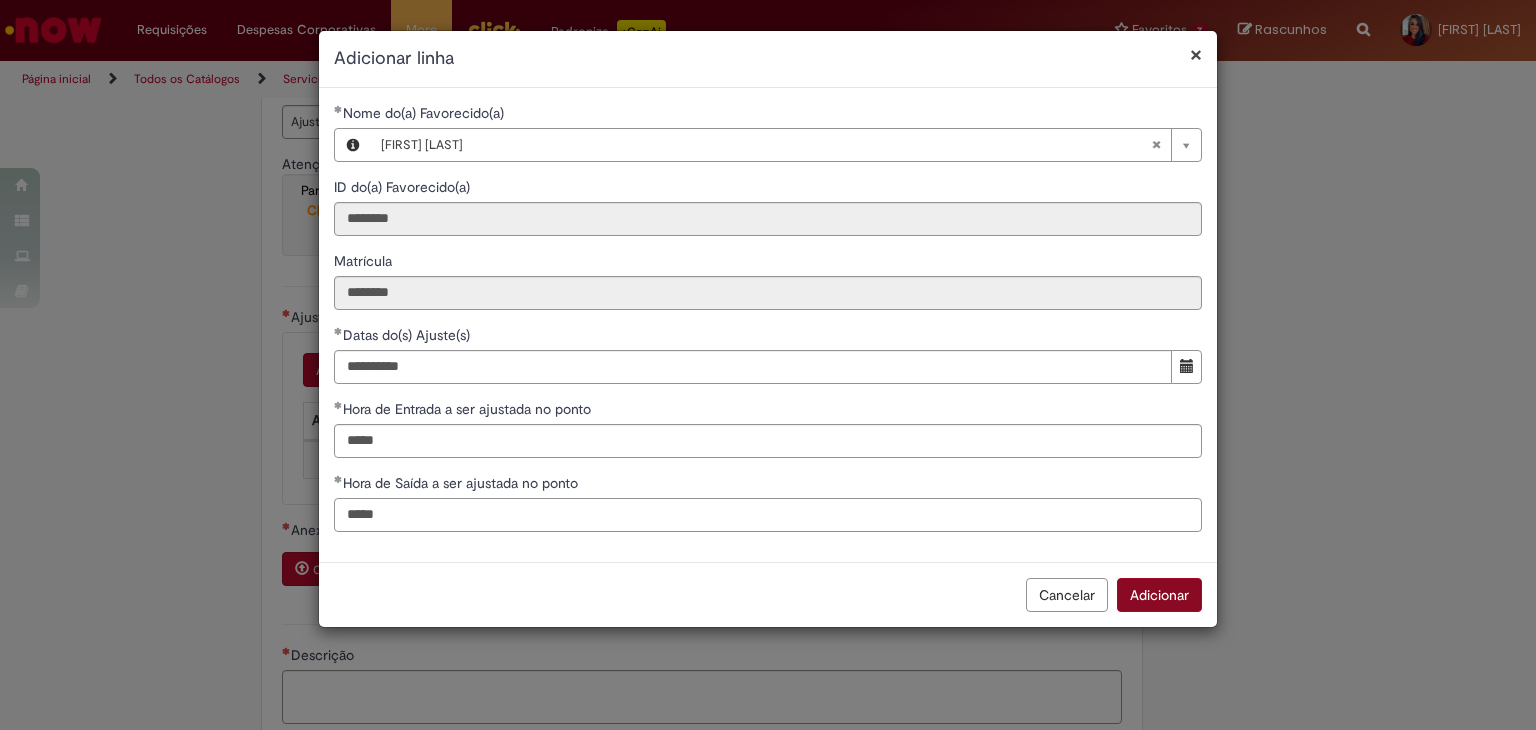 type on "*****" 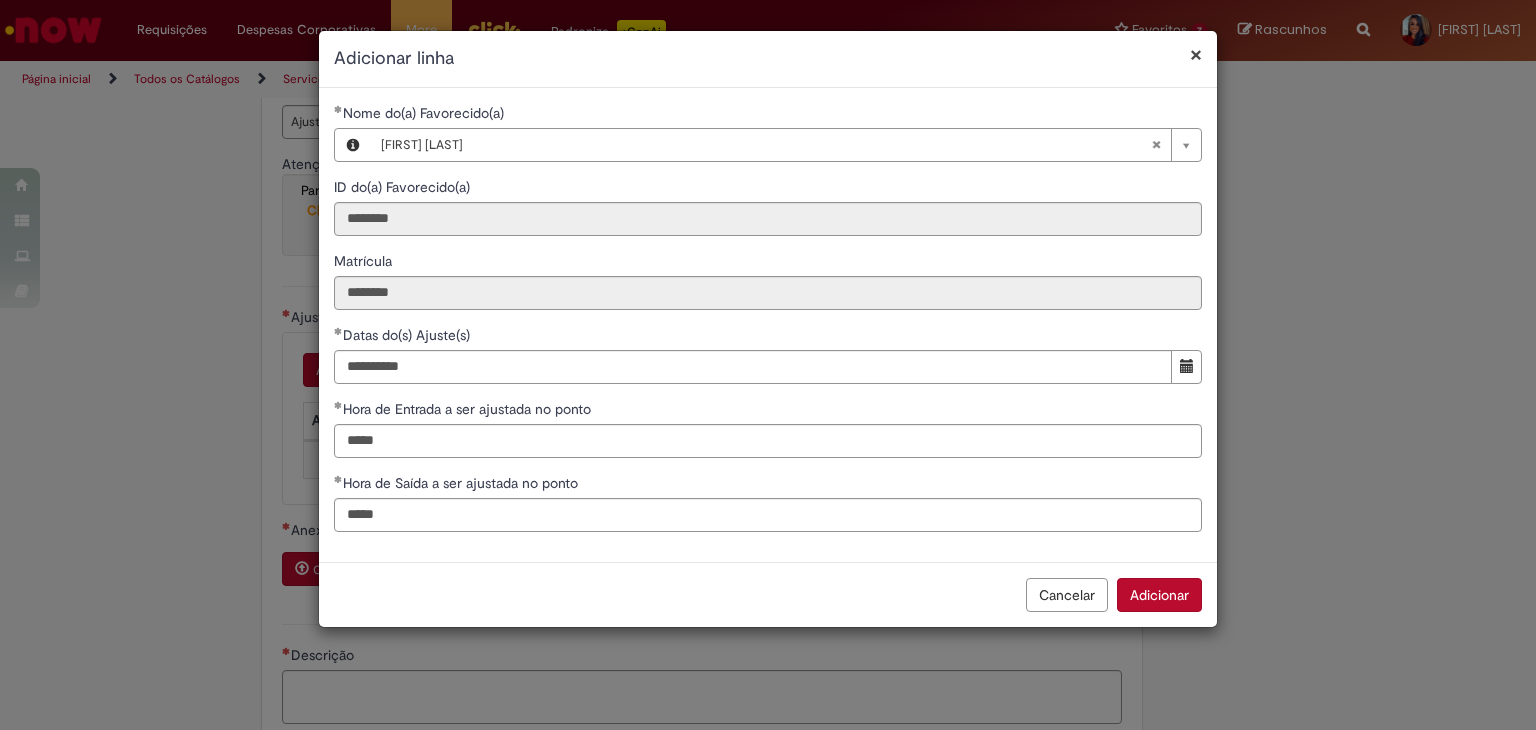 click on "Adicionar" at bounding box center (1159, 595) 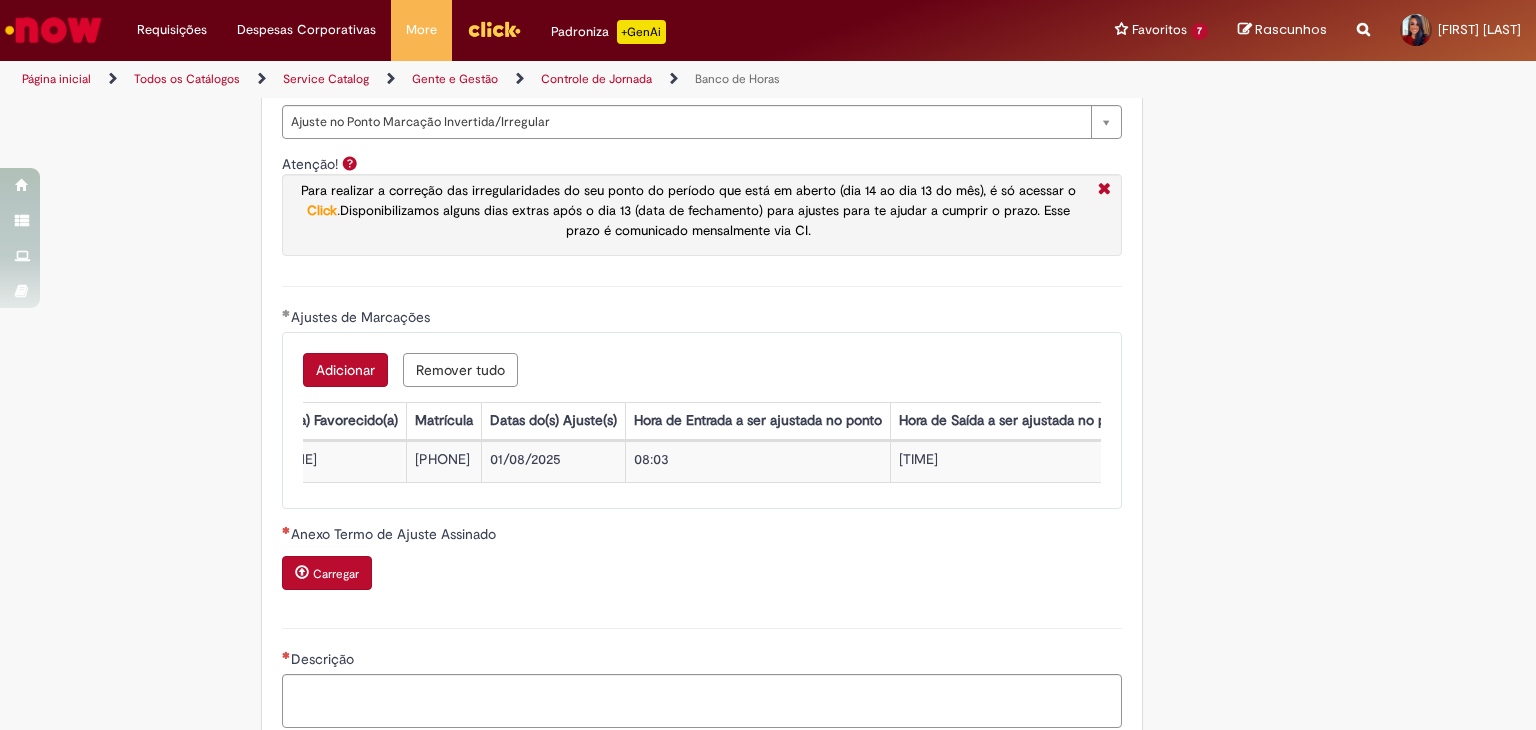 scroll, scrollTop: 0, scrollLeft: 319, axis: horizontal 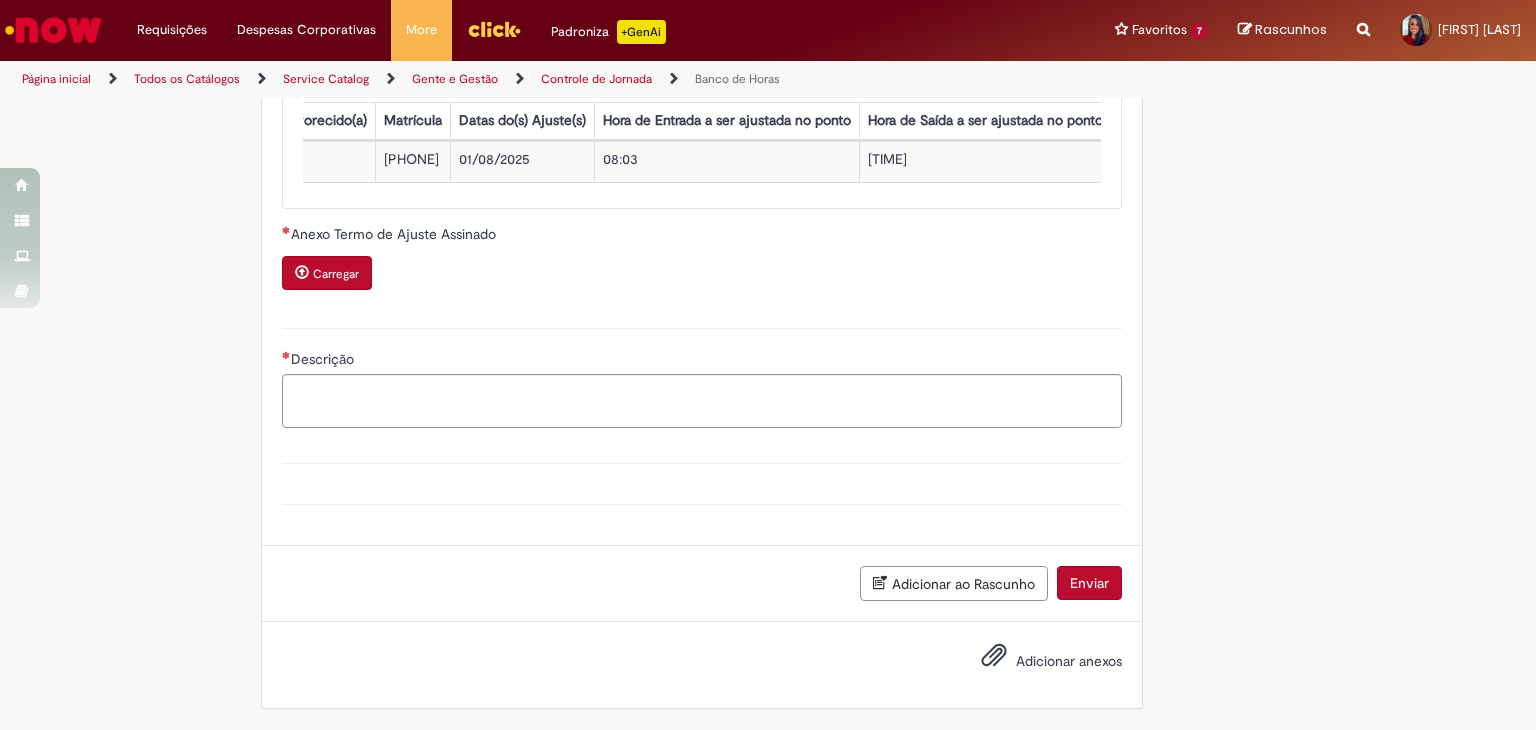 click on "Carregar" at bounding box center (336, 274) 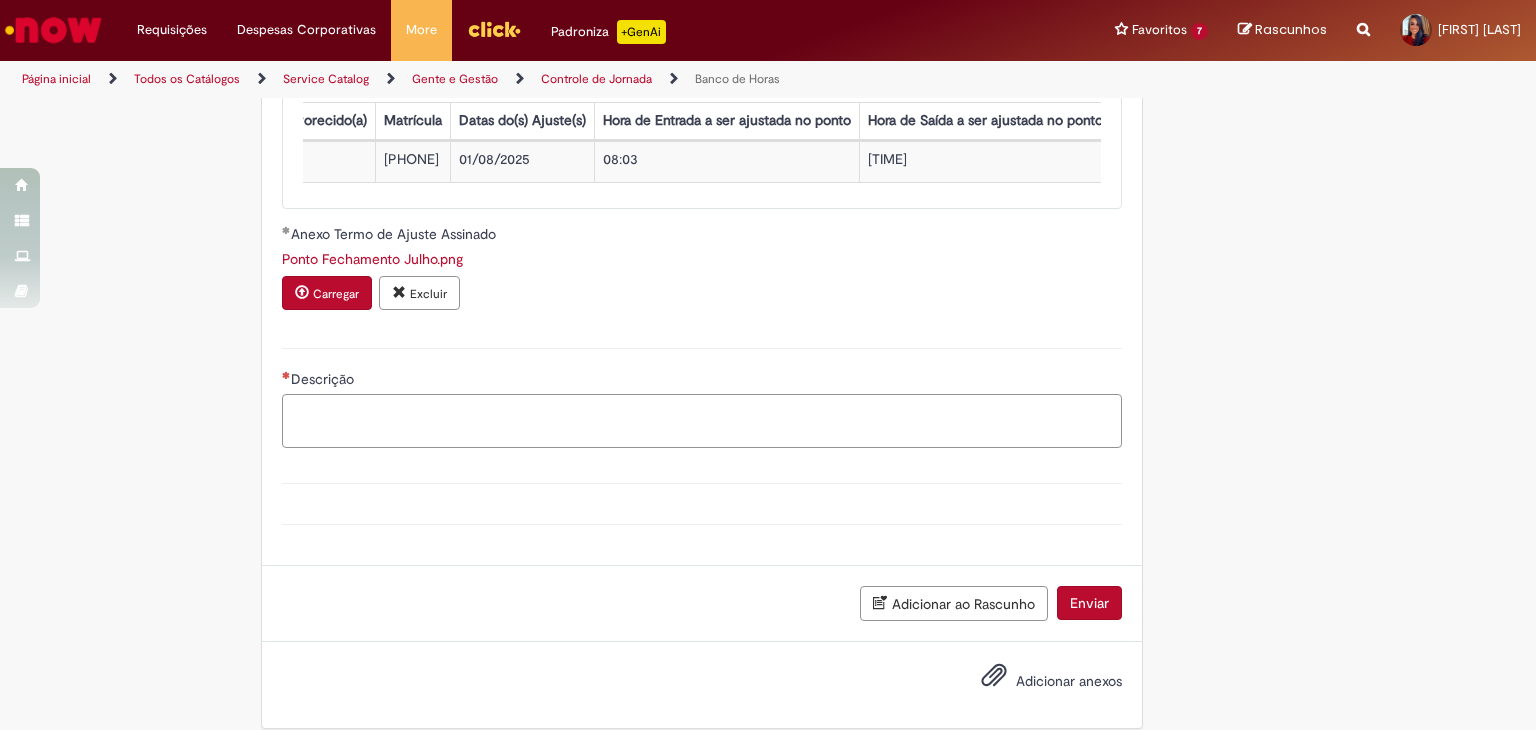 click on "Descrição" at bounding box center (702, 421) 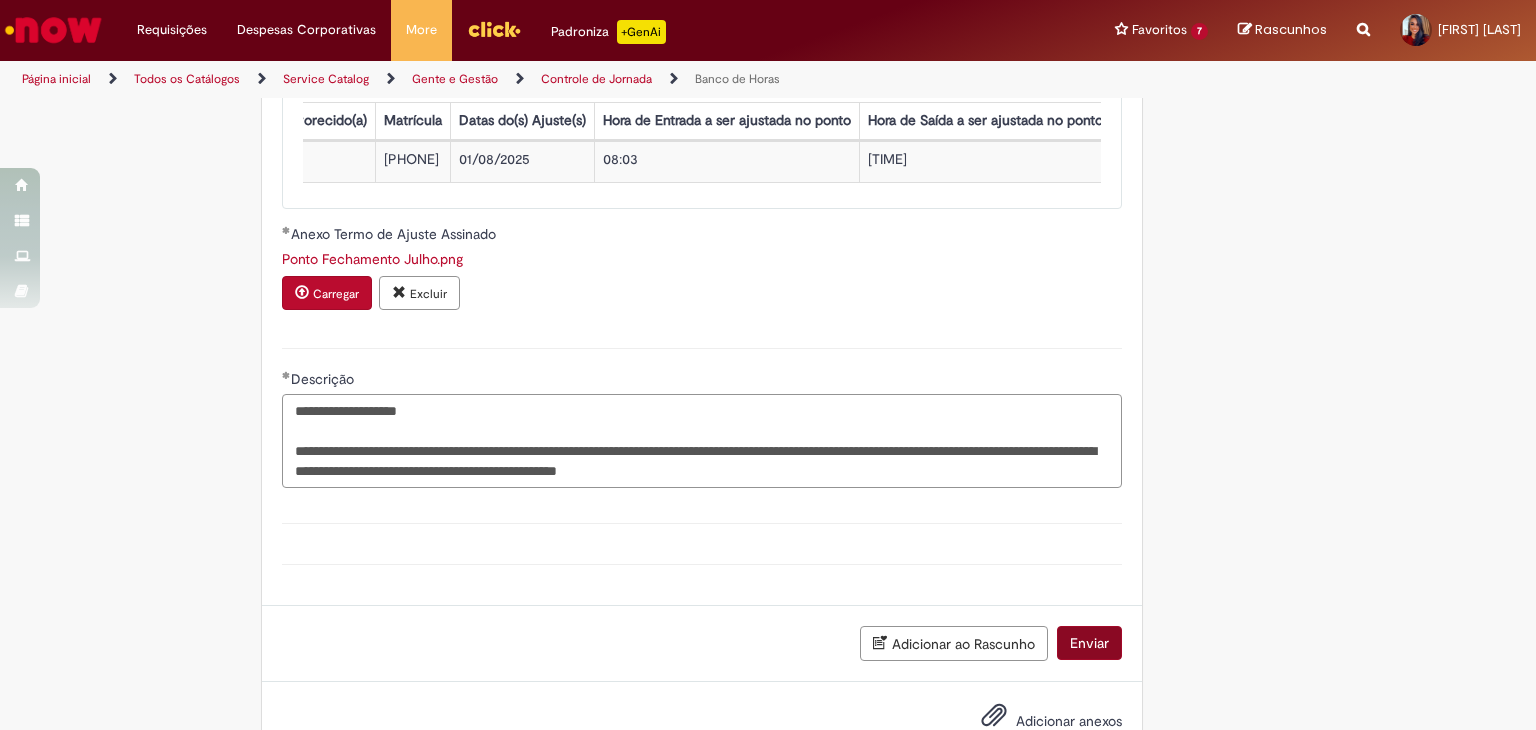 type on "**********" 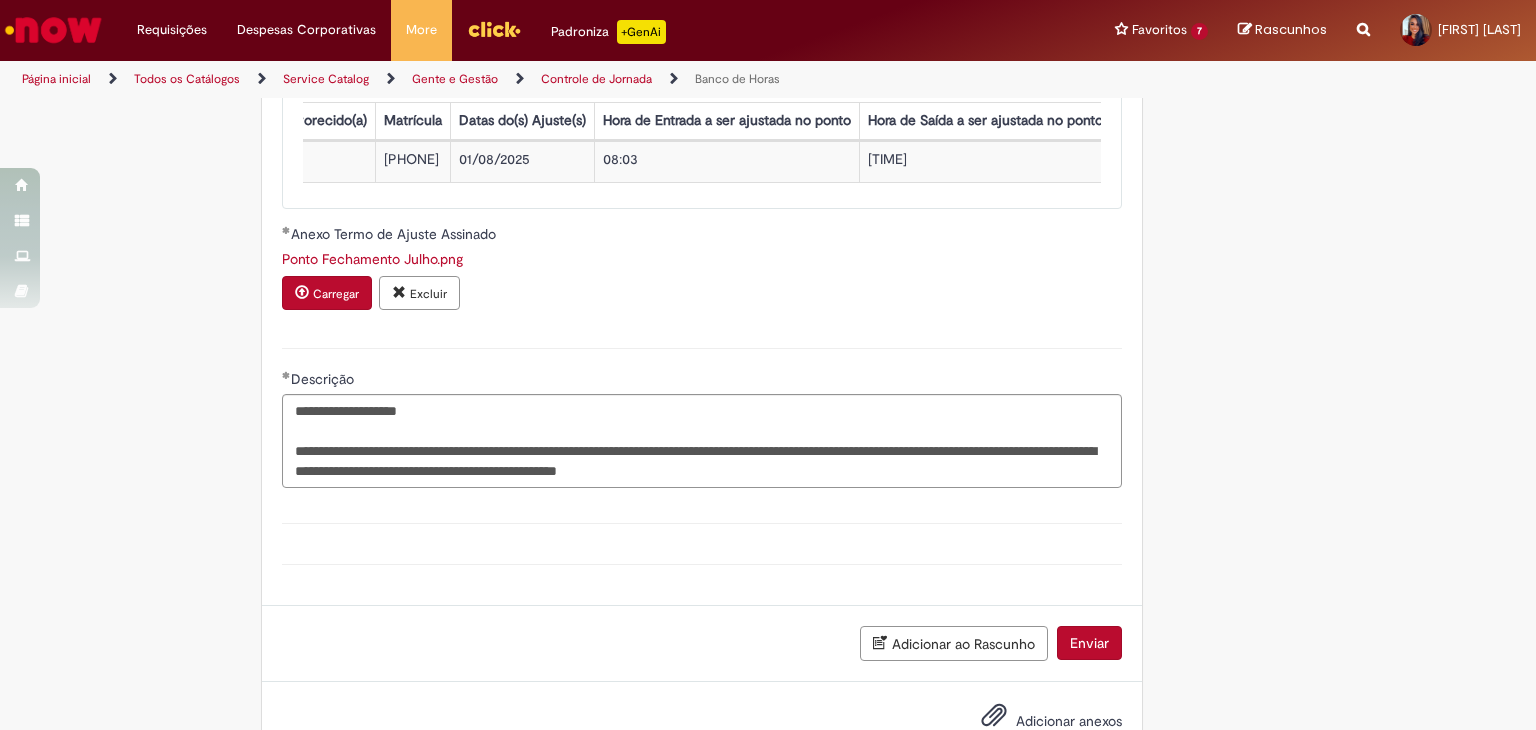click on "Enviar" at bounding box center [1089, 643] 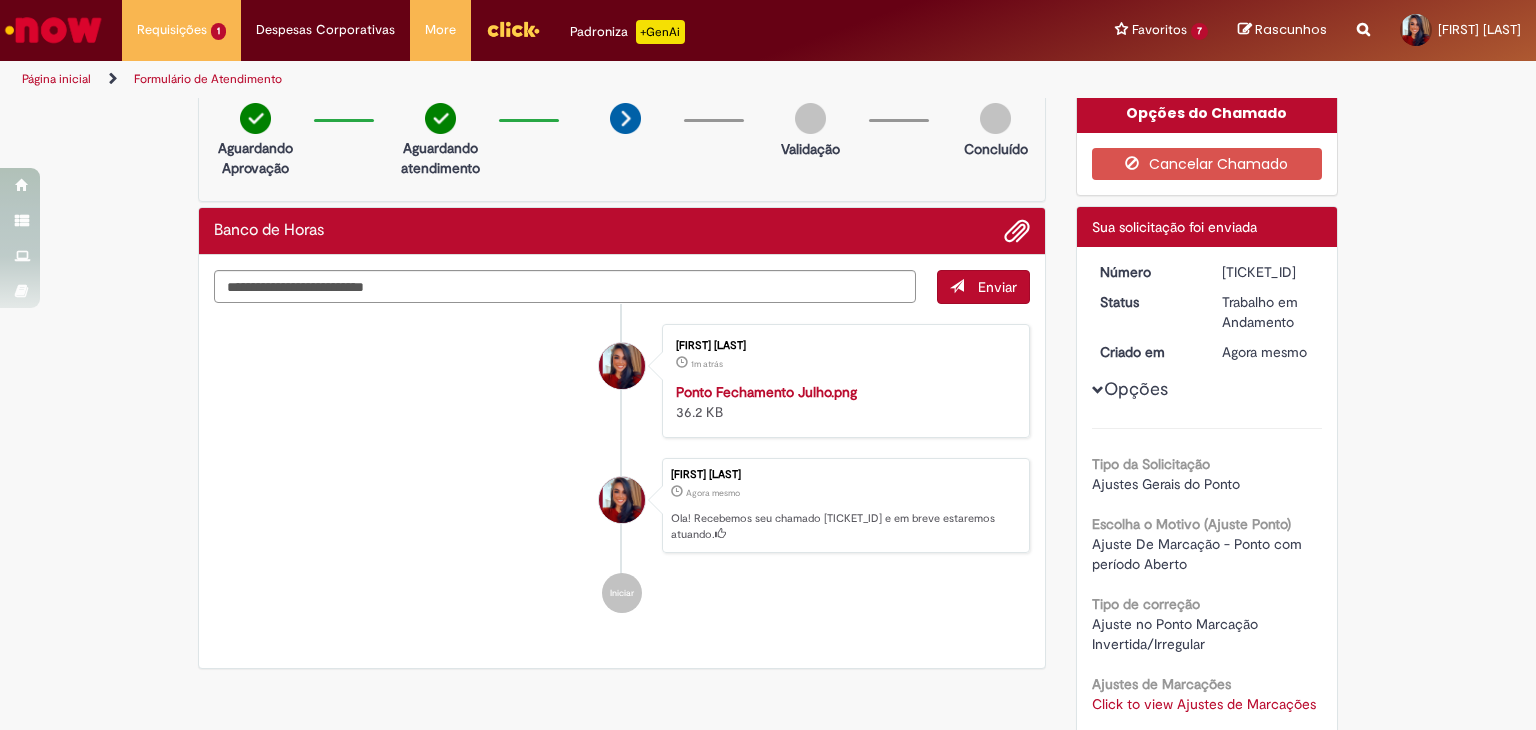 scroll, scrollTop: 0, scrollLeft: 0, axis: both 